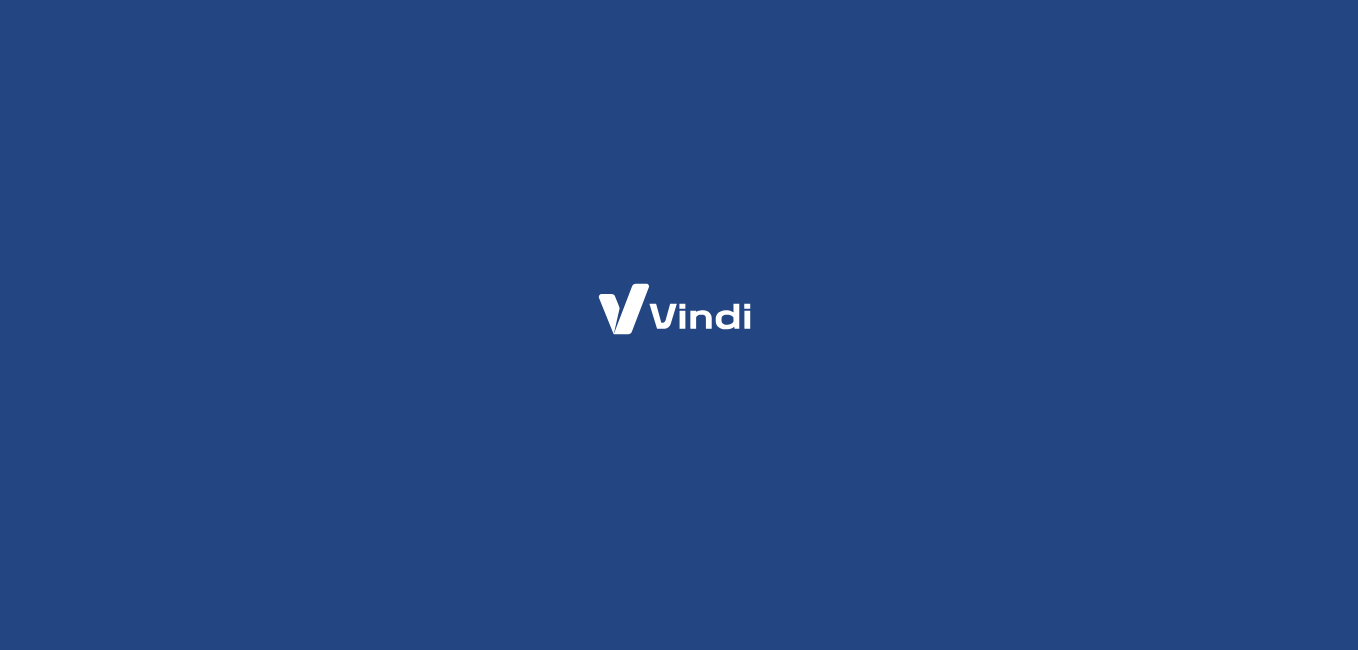 scroll, scrollTop: 0, scrollLeft: 0, axis: both 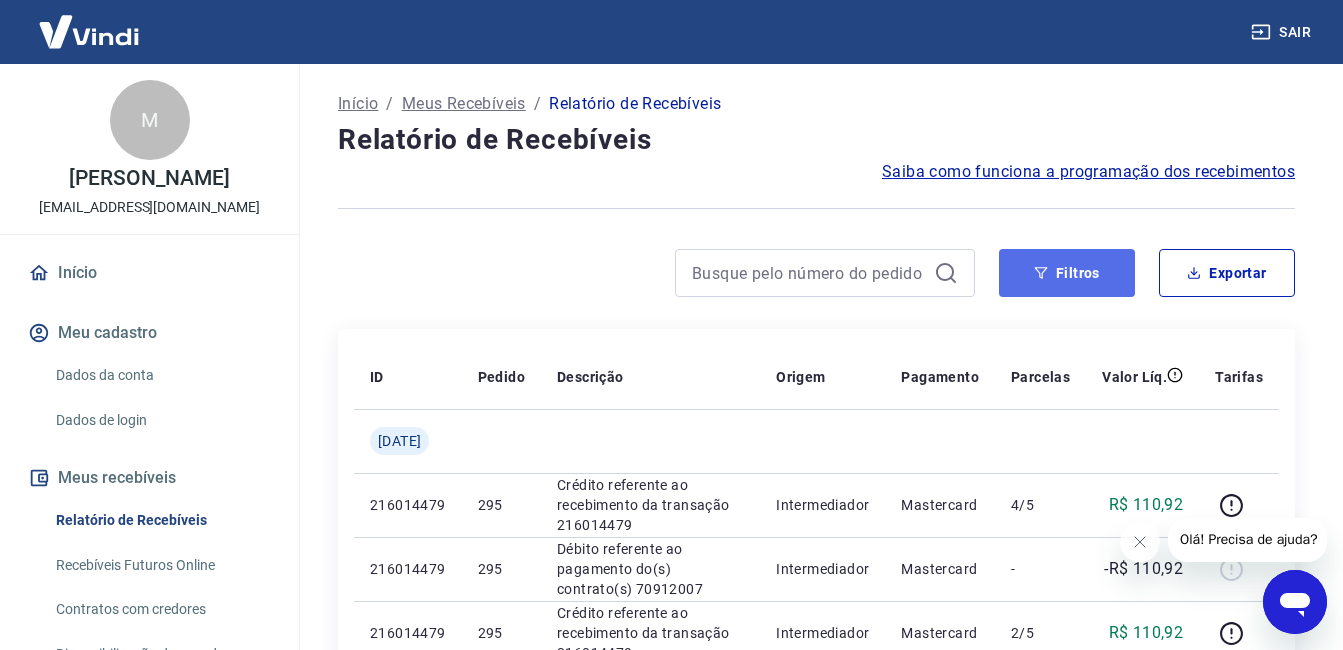 click on "Filtros" at bounding box center [1067, 273] 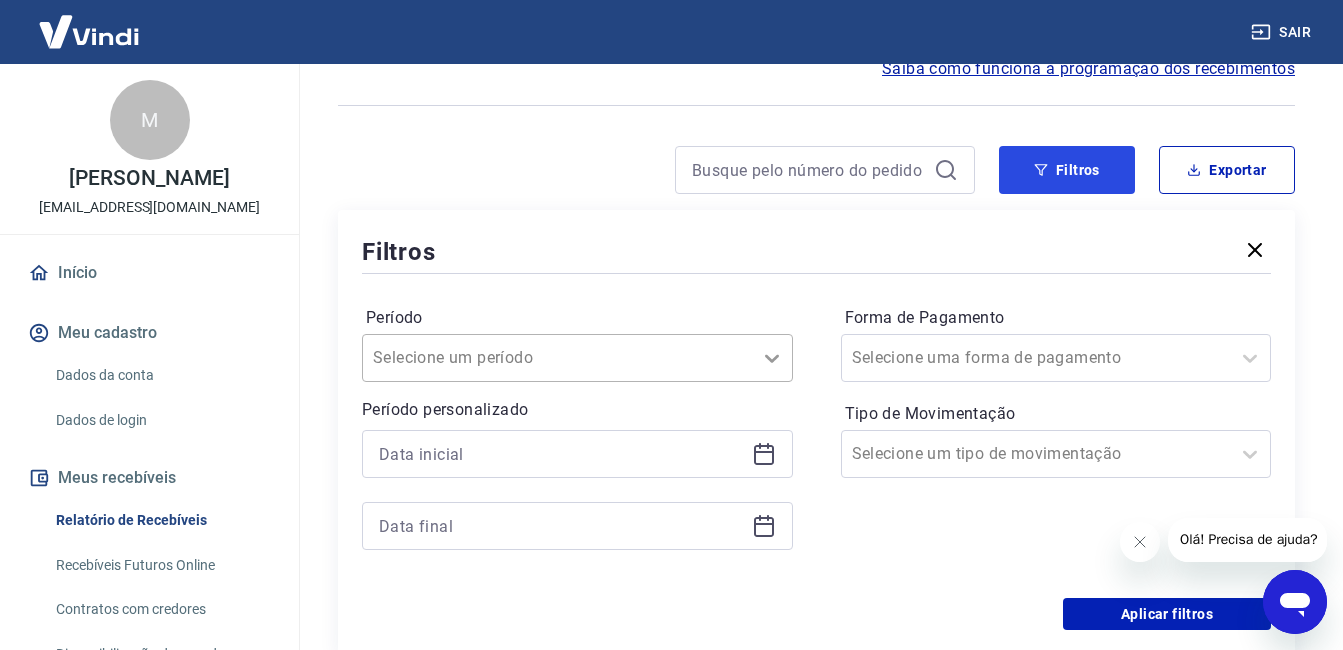 scroll, scrollTop: 200, scrollLeft: 0, axis: vertical 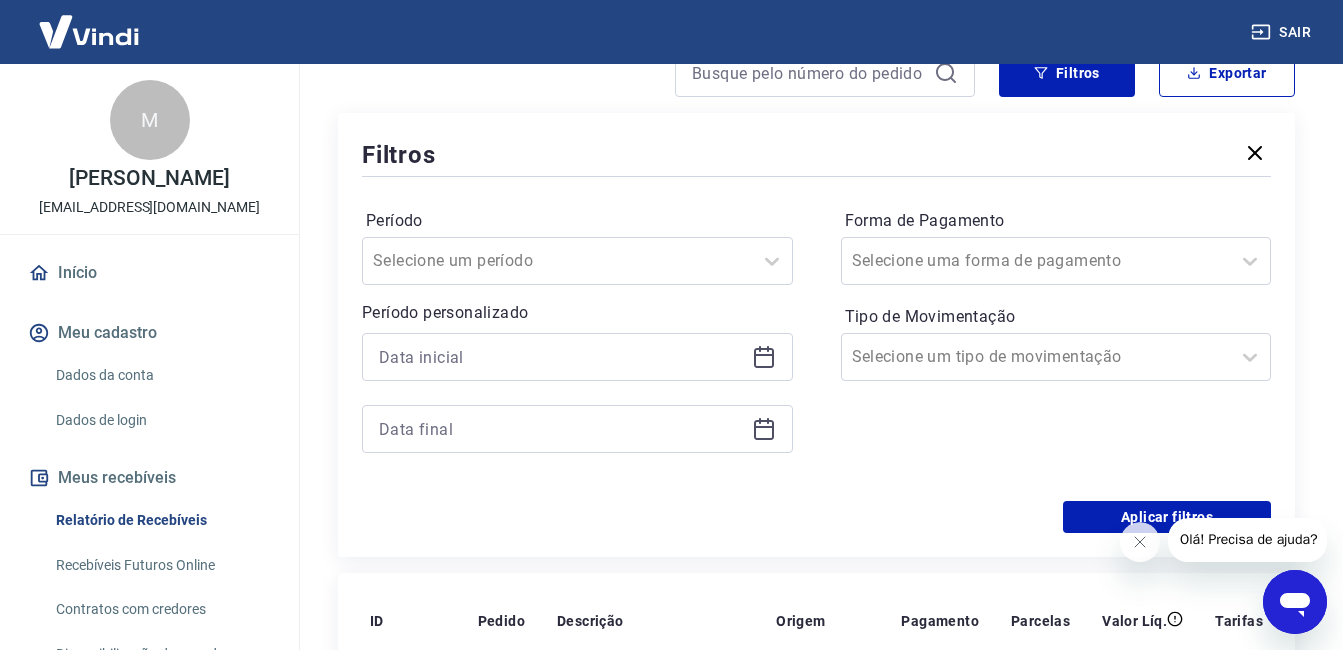 click 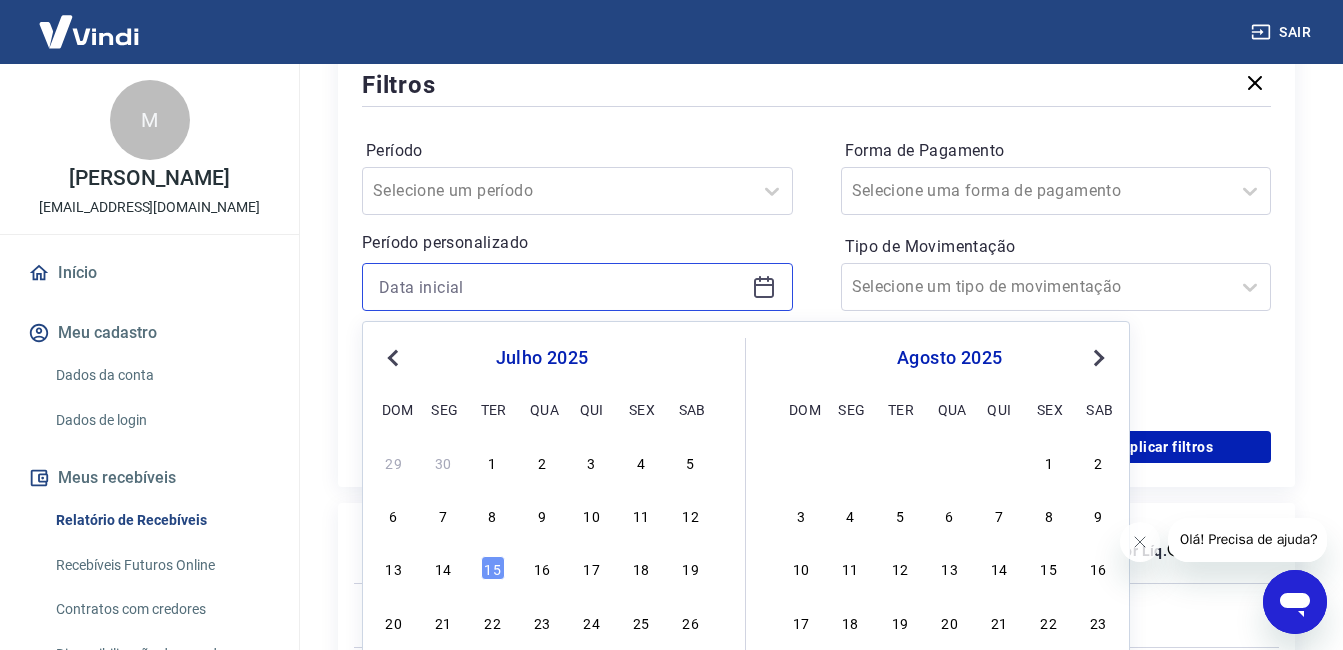 scroll, scrollTop: 300, scrollLeft: 0, axis: vertical 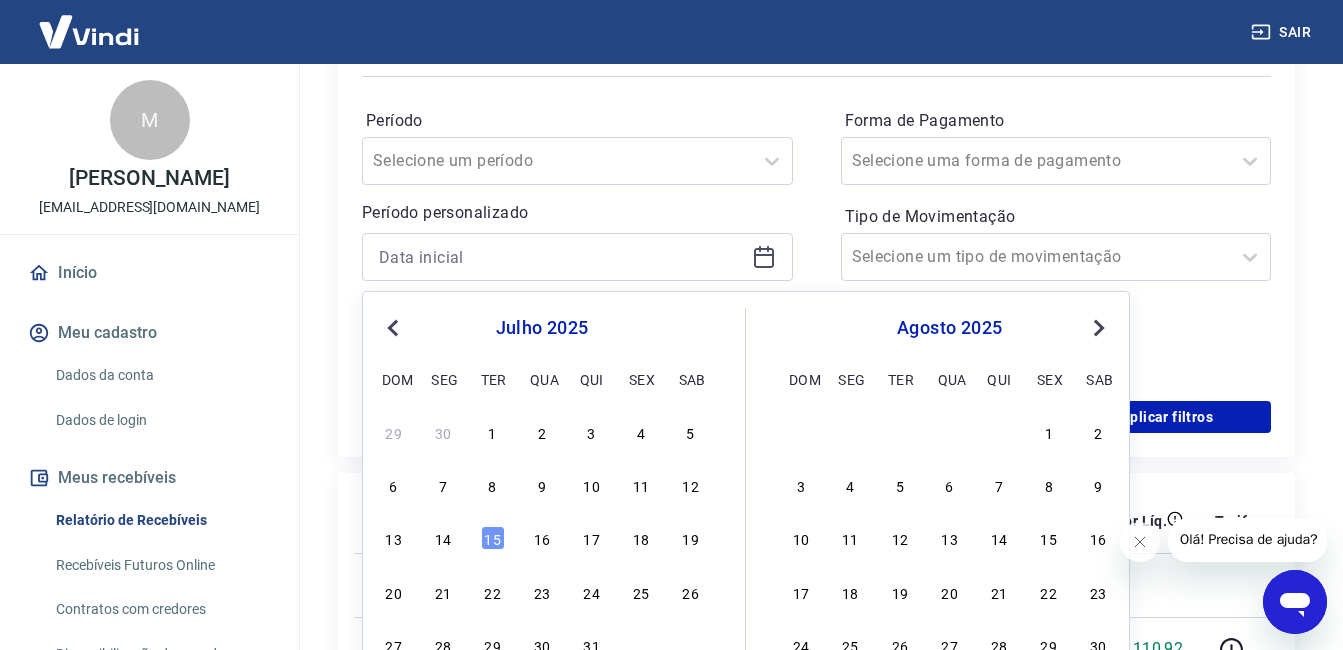 click on "Previous Month" at bounding box center (395, 327) 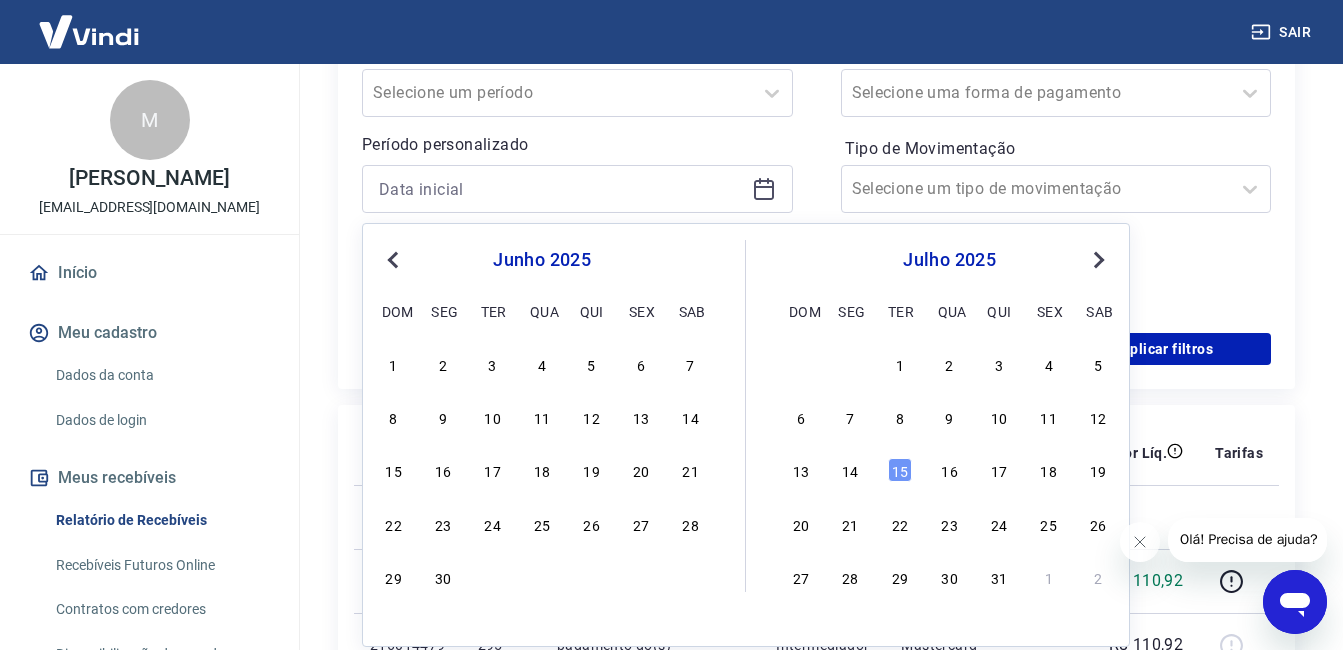 scroll, scrollTop: 400, scrollLeft: 0, axis: vertical 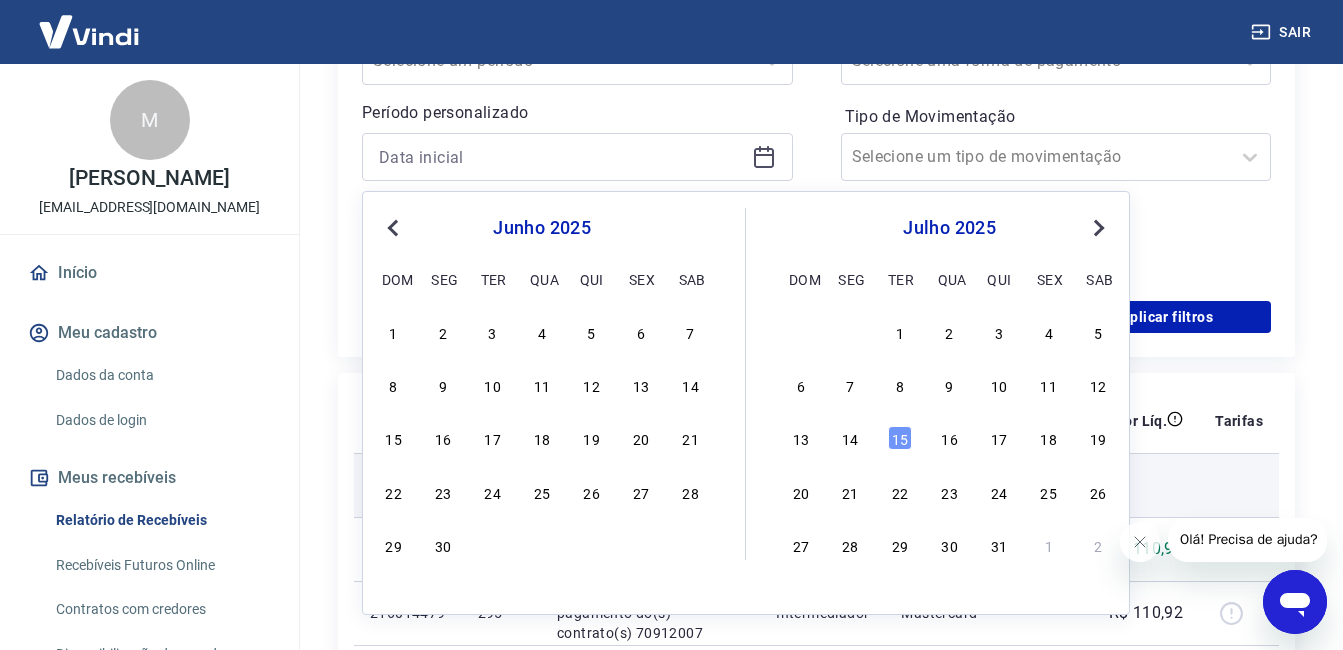 click on "10" at bounding box center (493, 385) 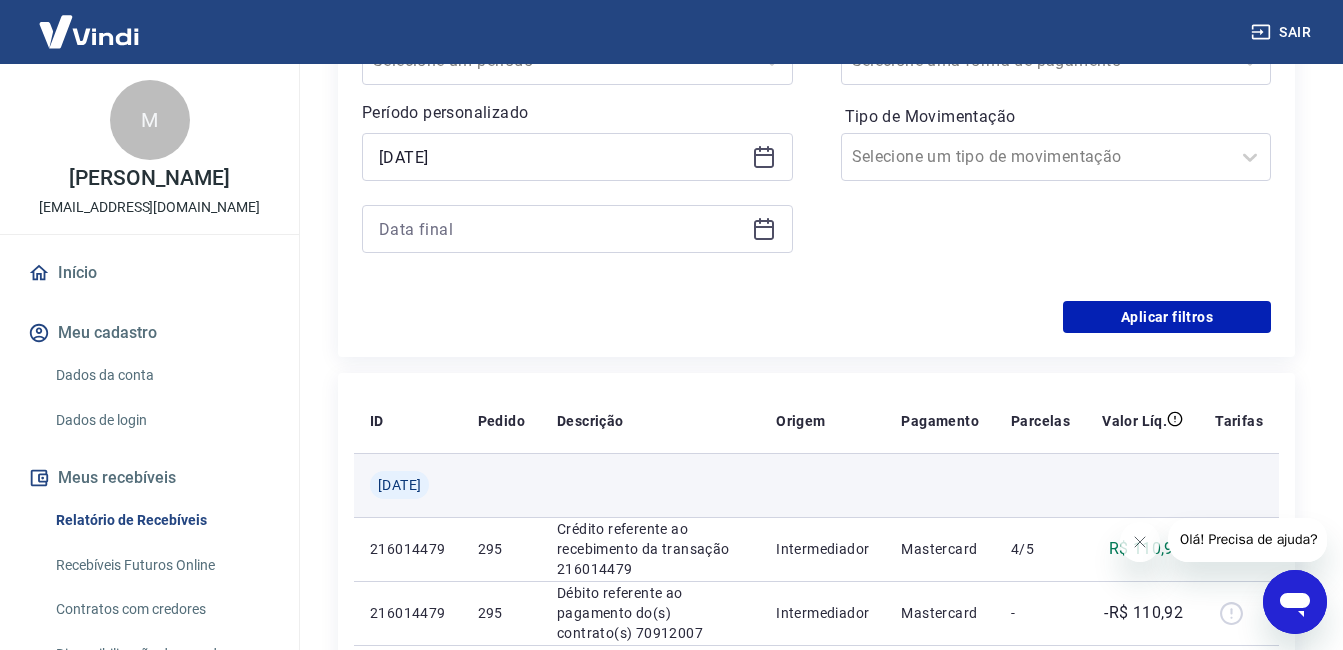 type on "10/06/2025" 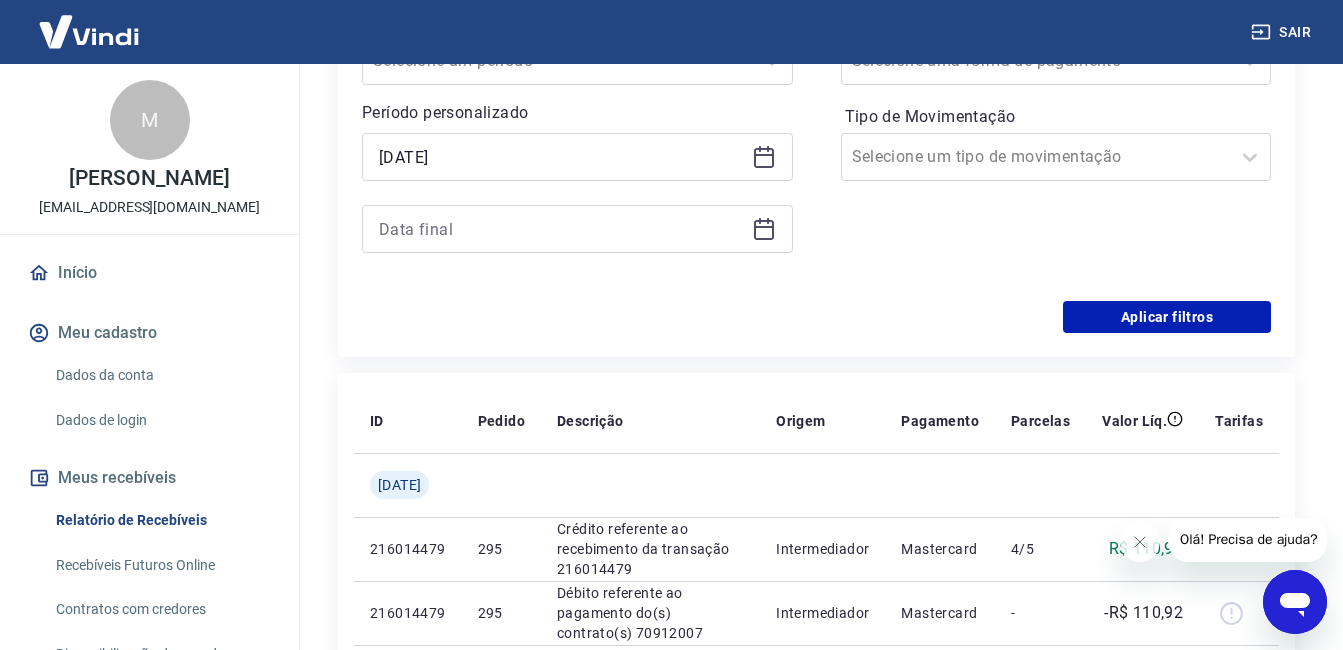 click 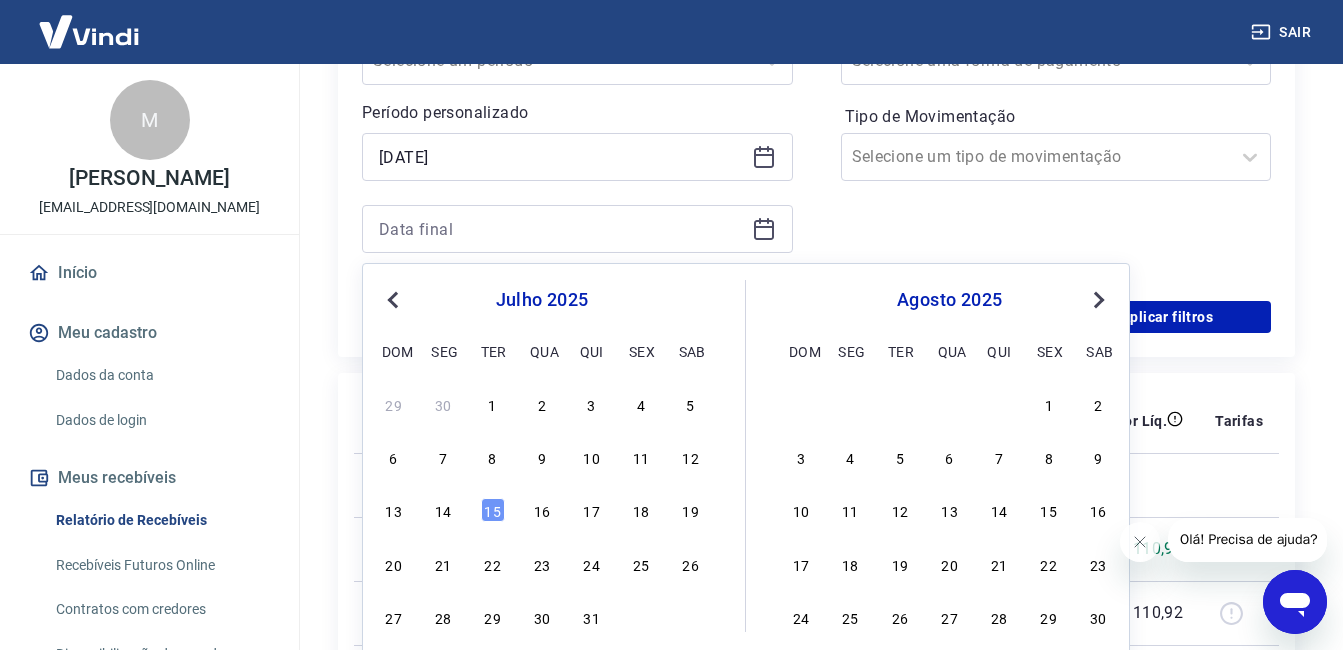 click on "Previous Month" at bounding box center (393, 300) 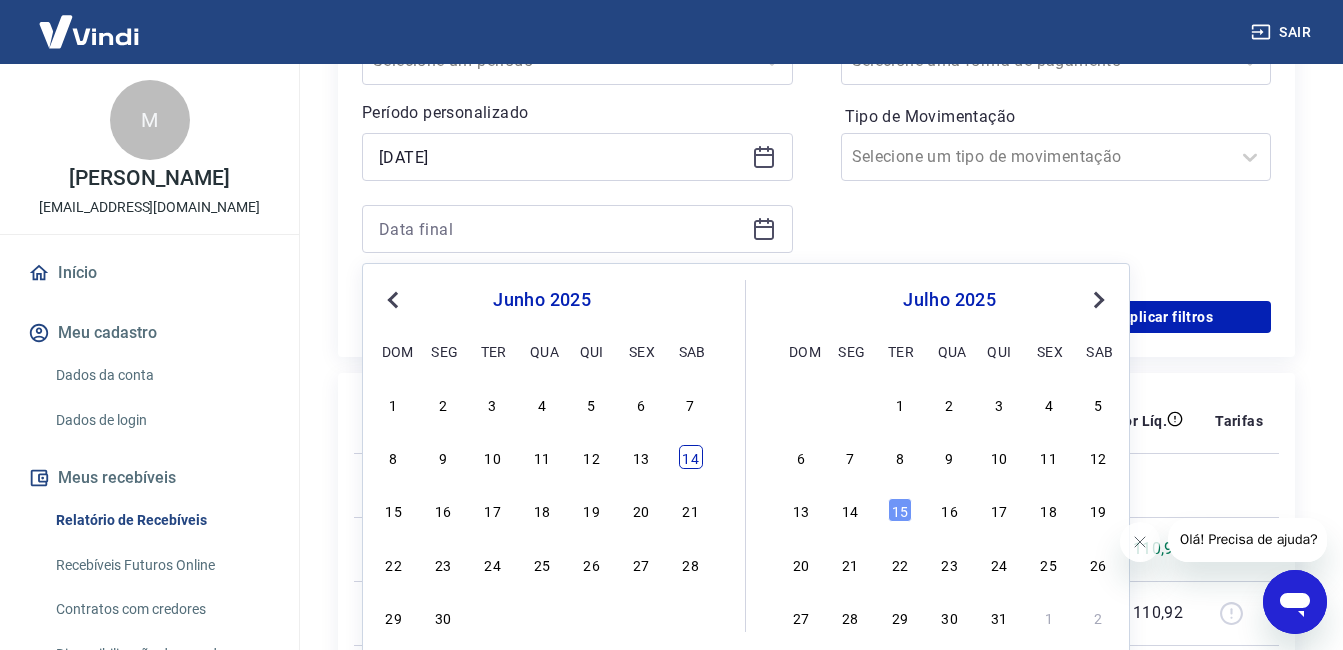 click on "14" at bounding box center (691, 457) 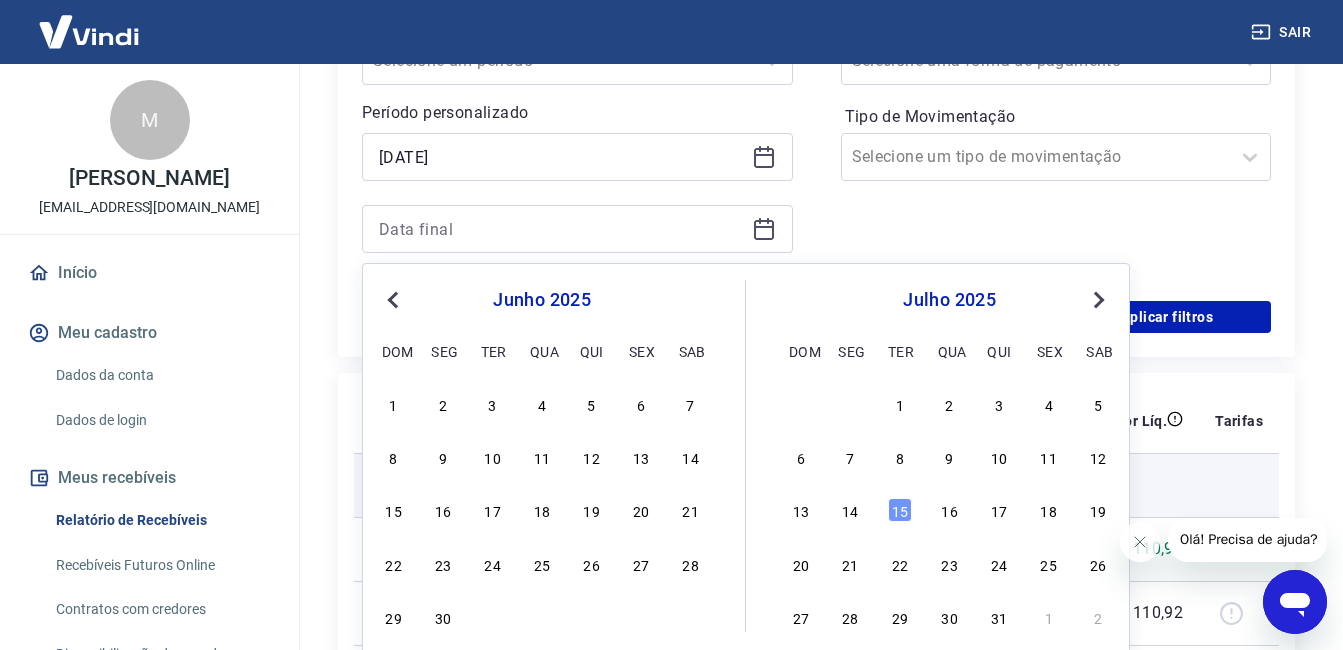 type on "14/06/2025" 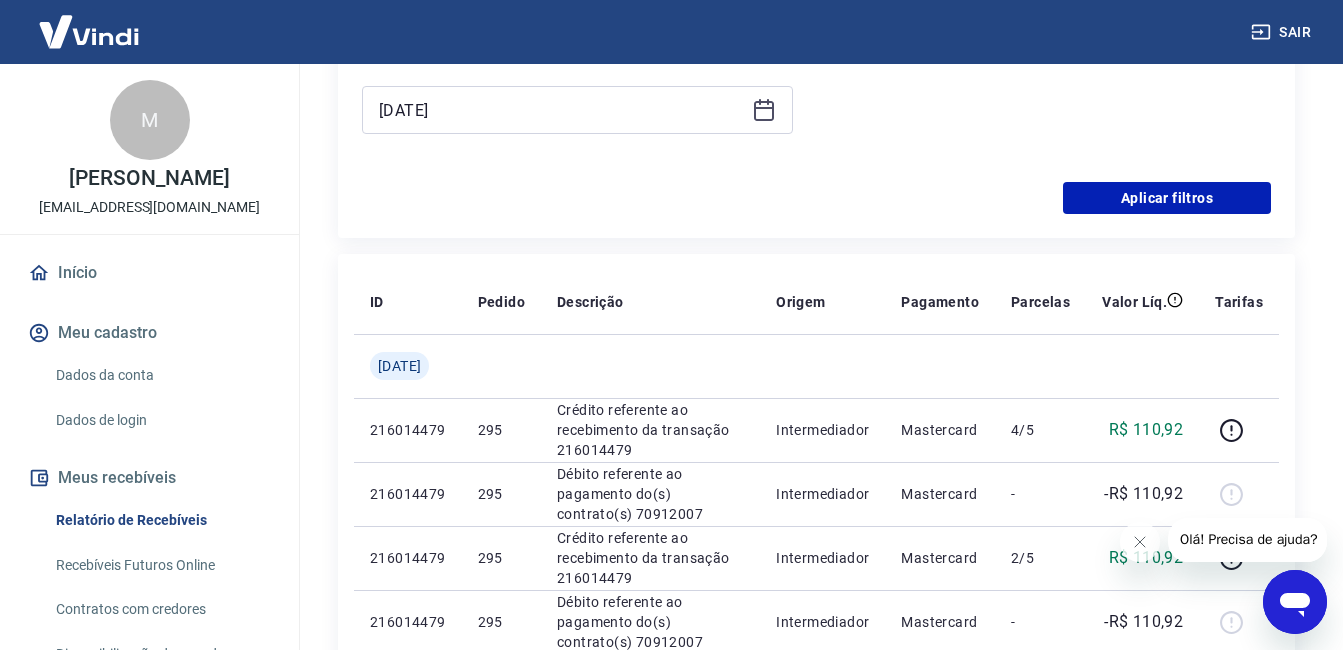 scroll, scrollTop: 300, scrollLeft: 0, axis: vertical 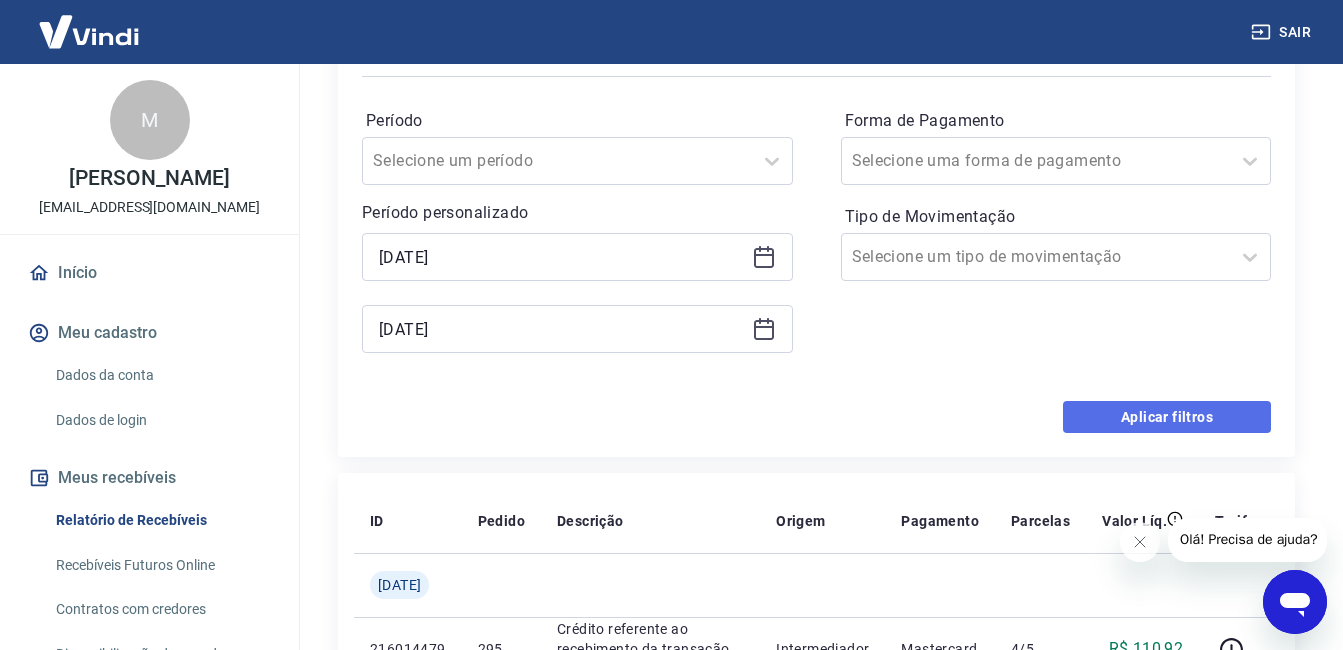 click on "Aplicar filtros" at bounding box center [1167, 417] 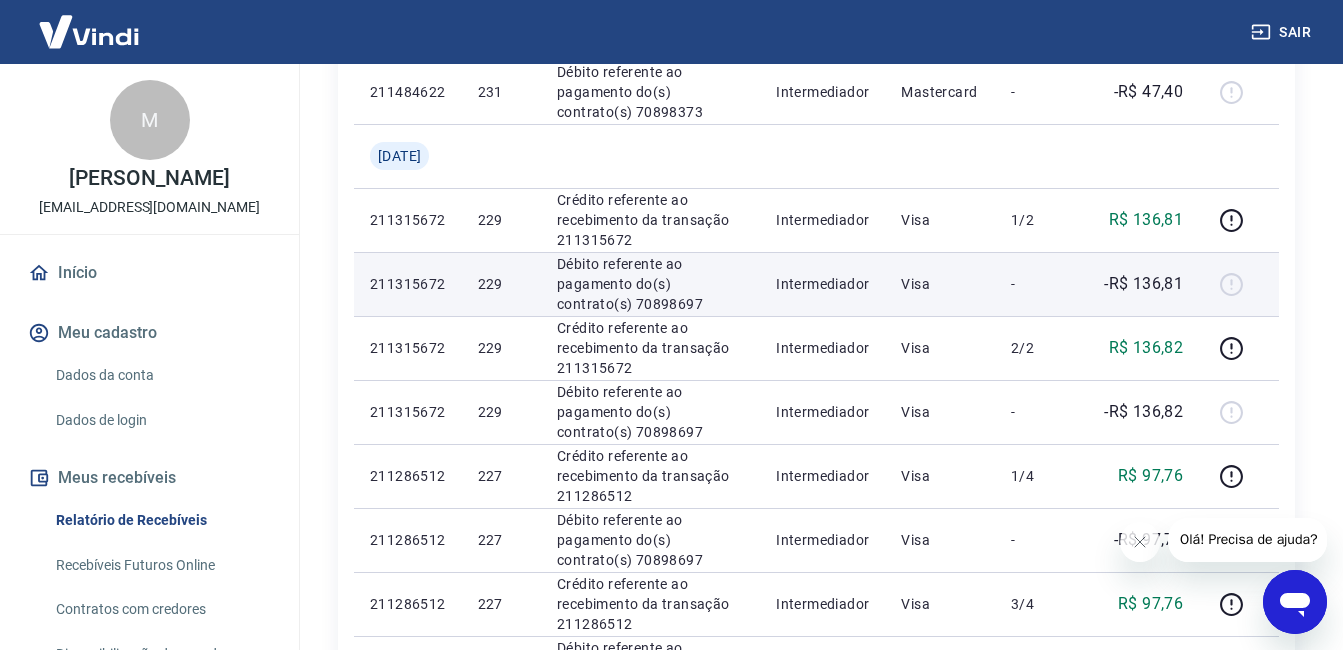 scroll, scrollTop: 640, scrollLeft: 0, axis: vertical 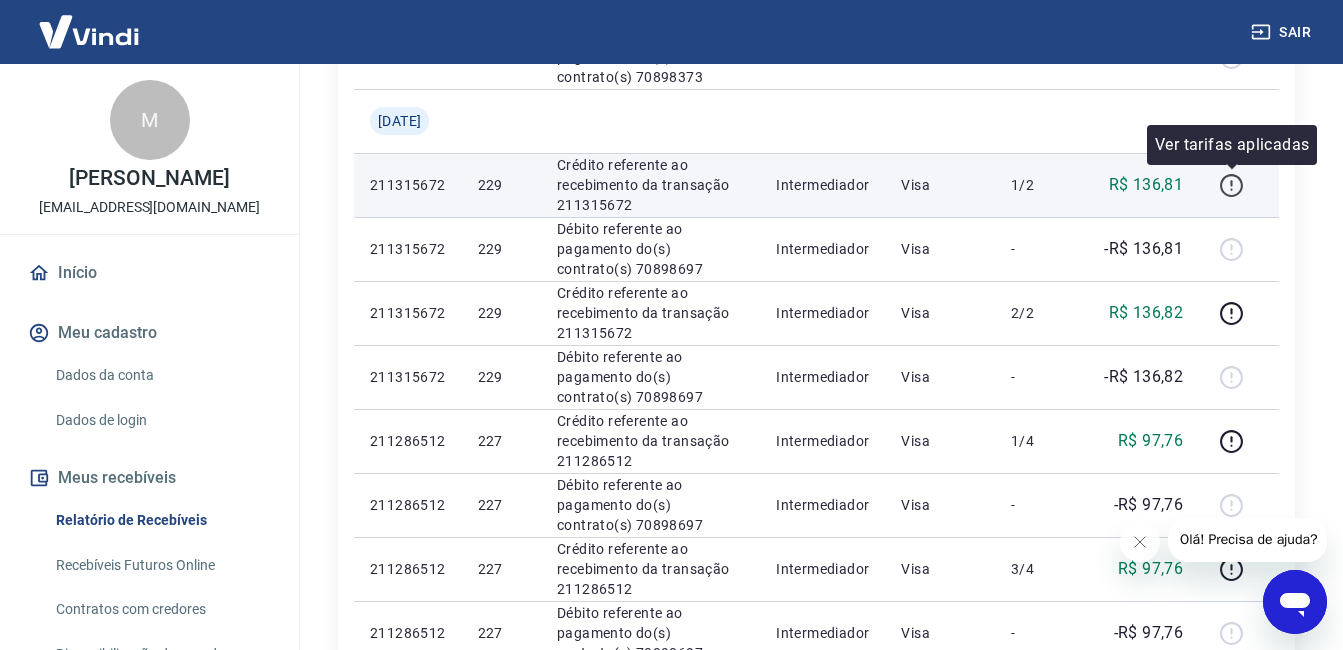 click 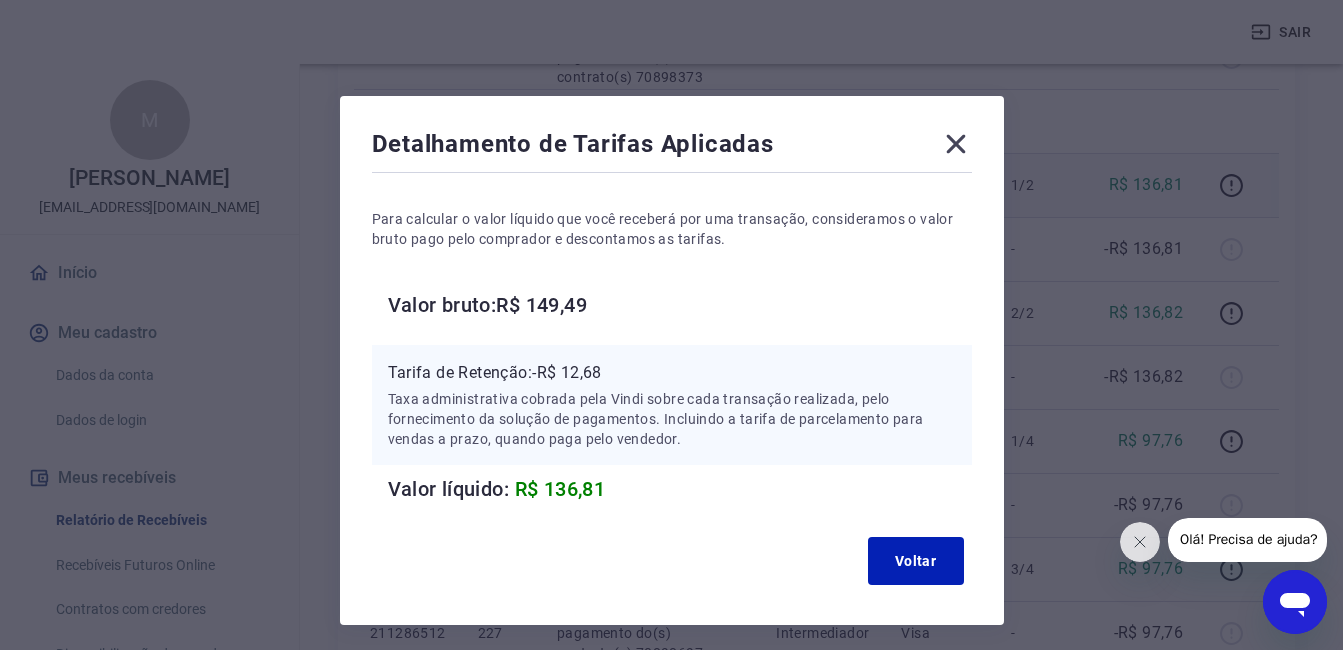 click 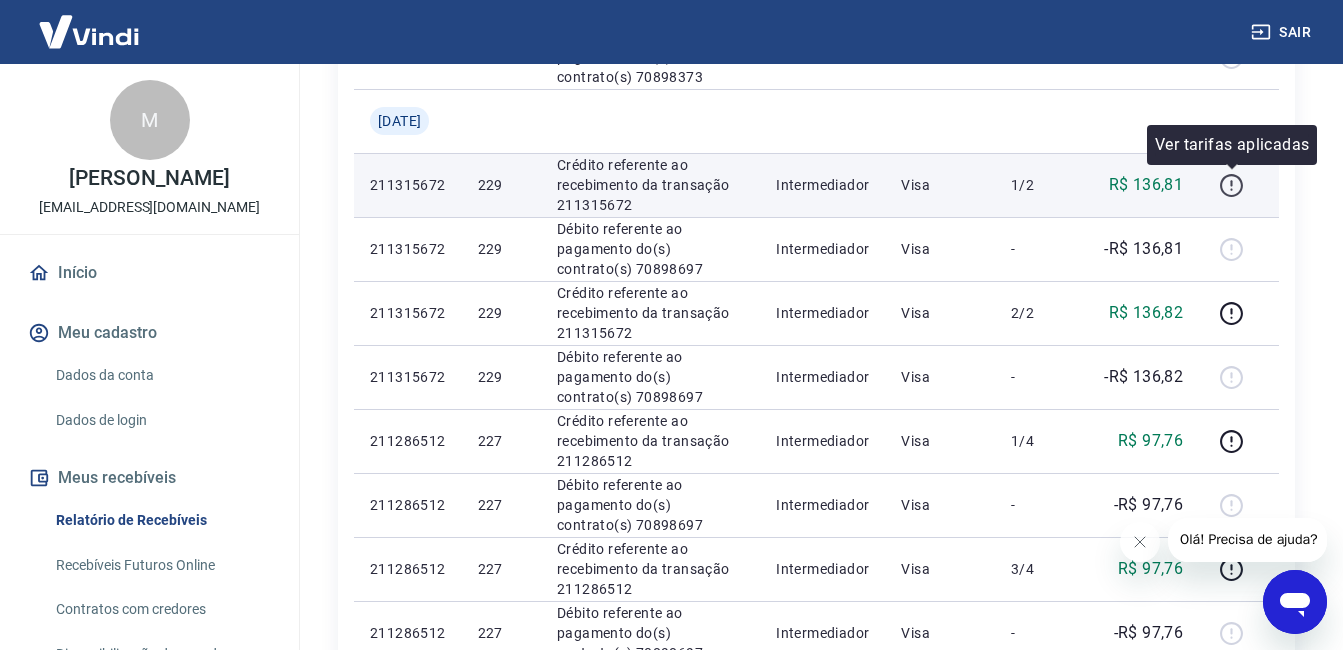 click 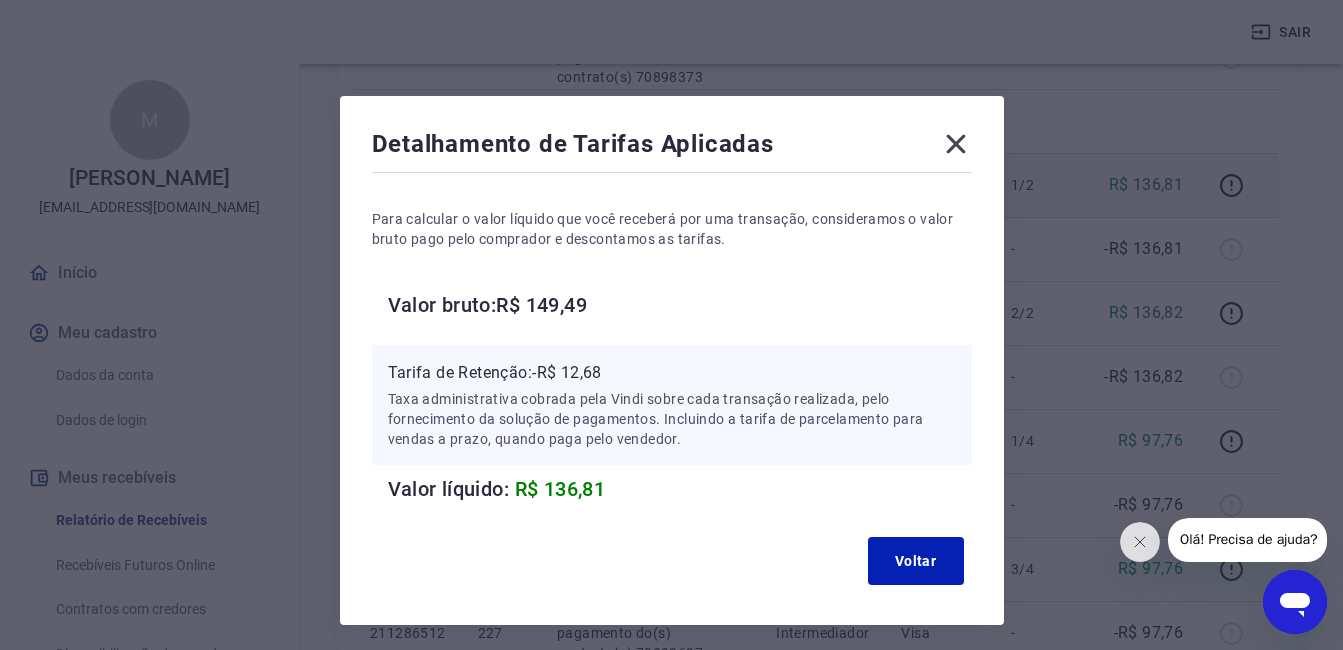 click 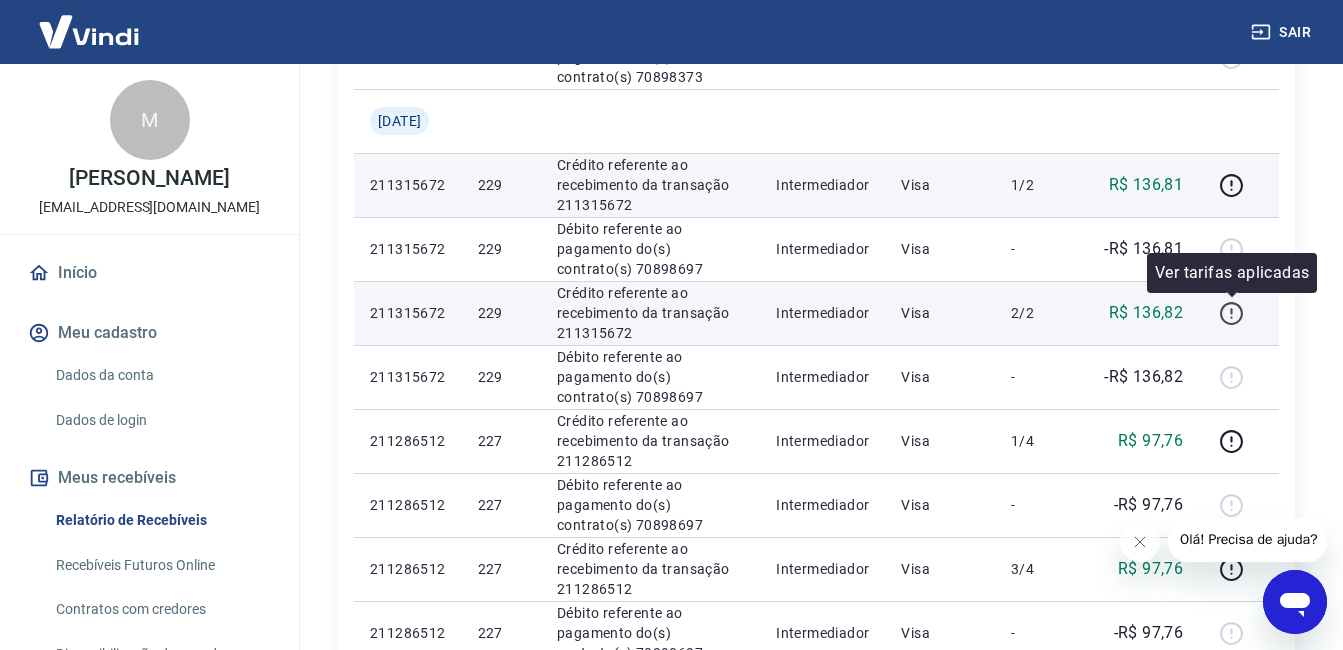 click 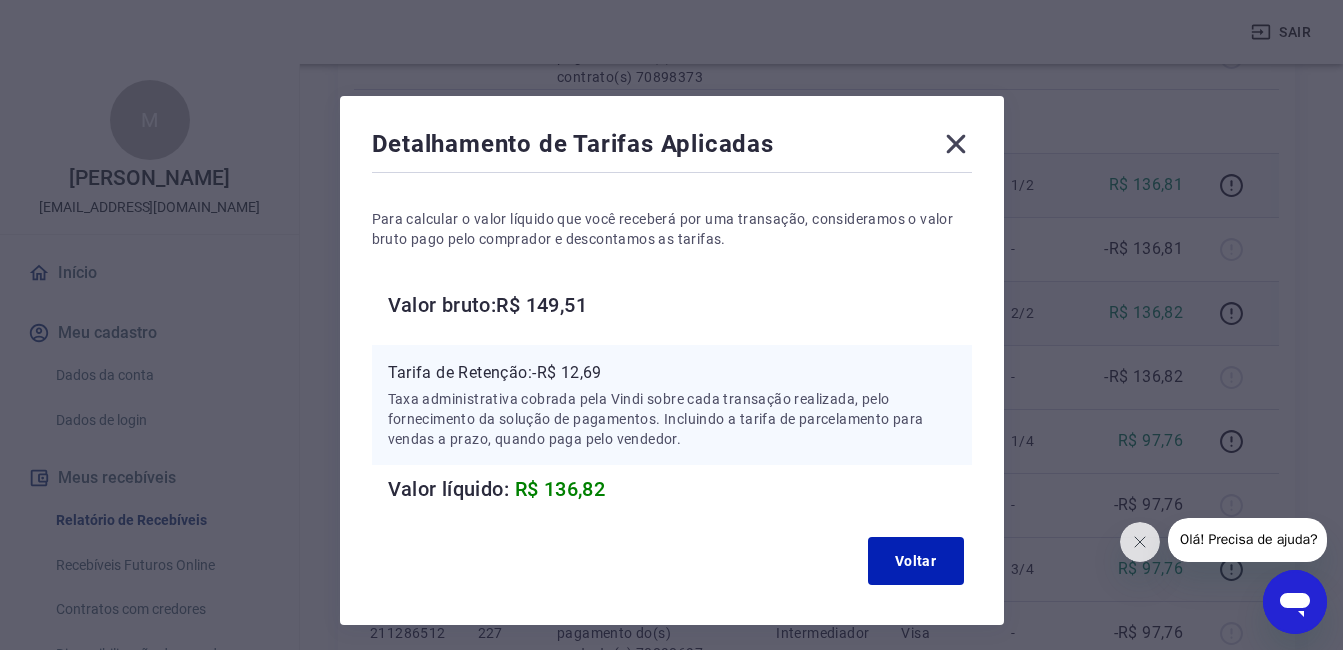 click 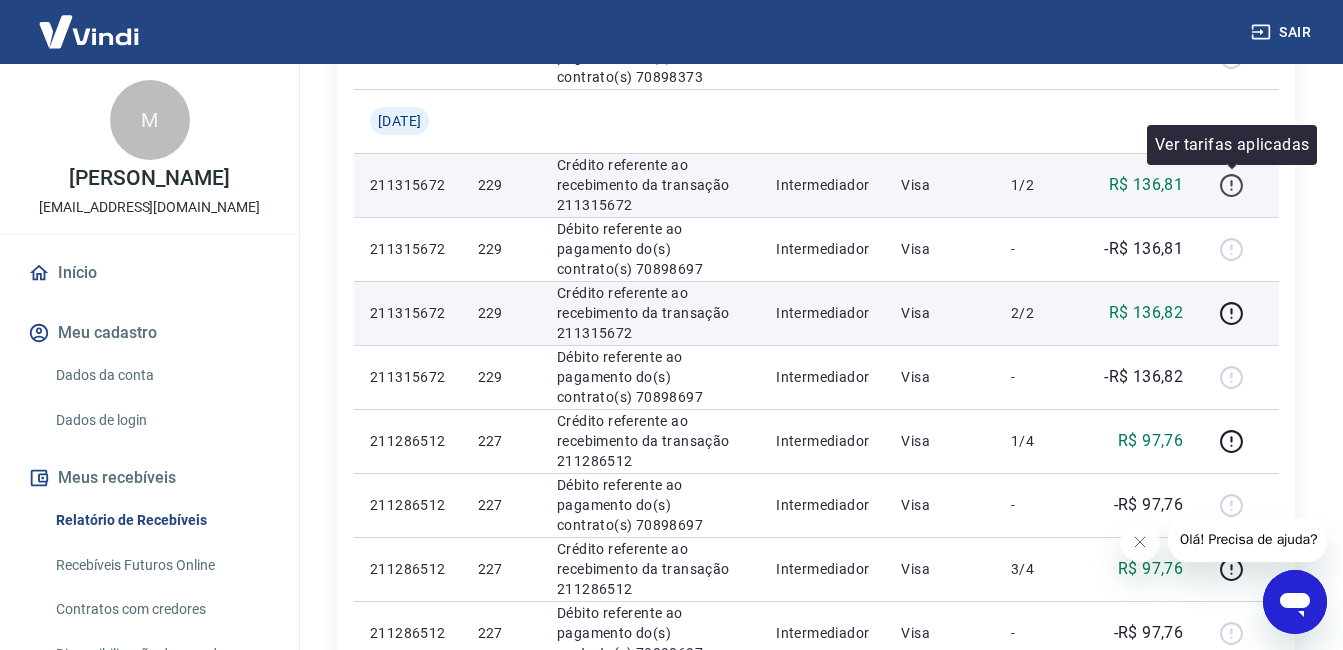 click 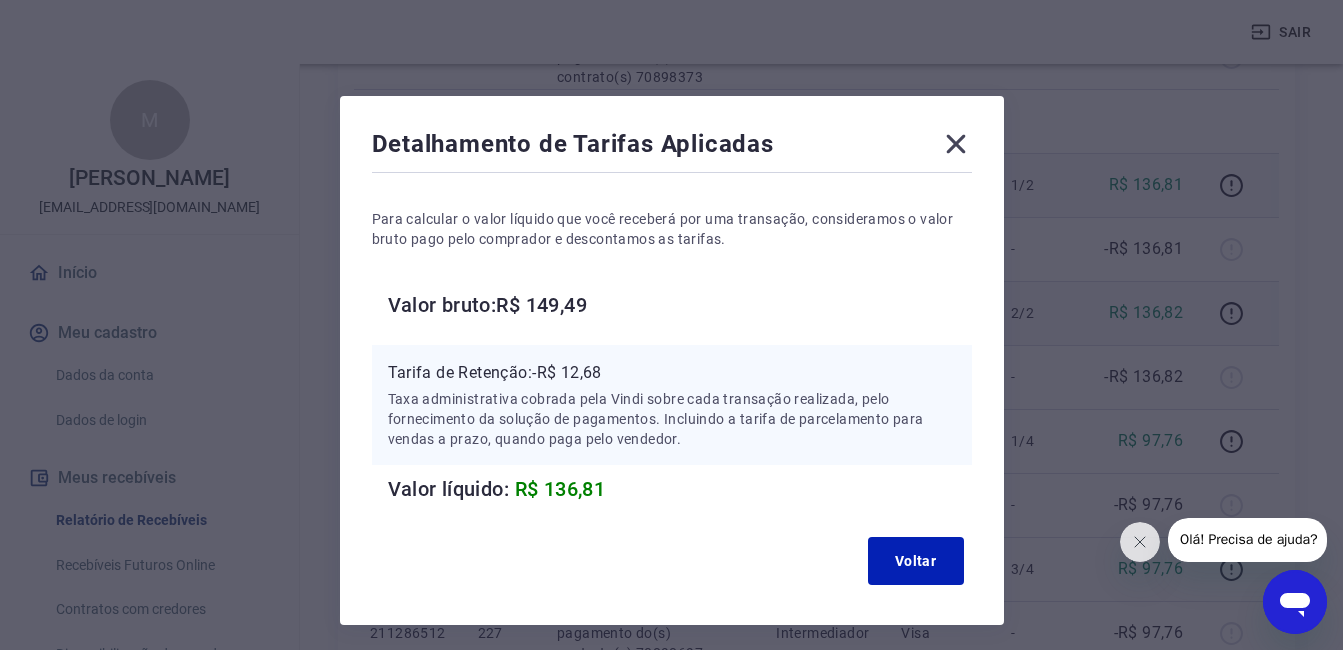 click 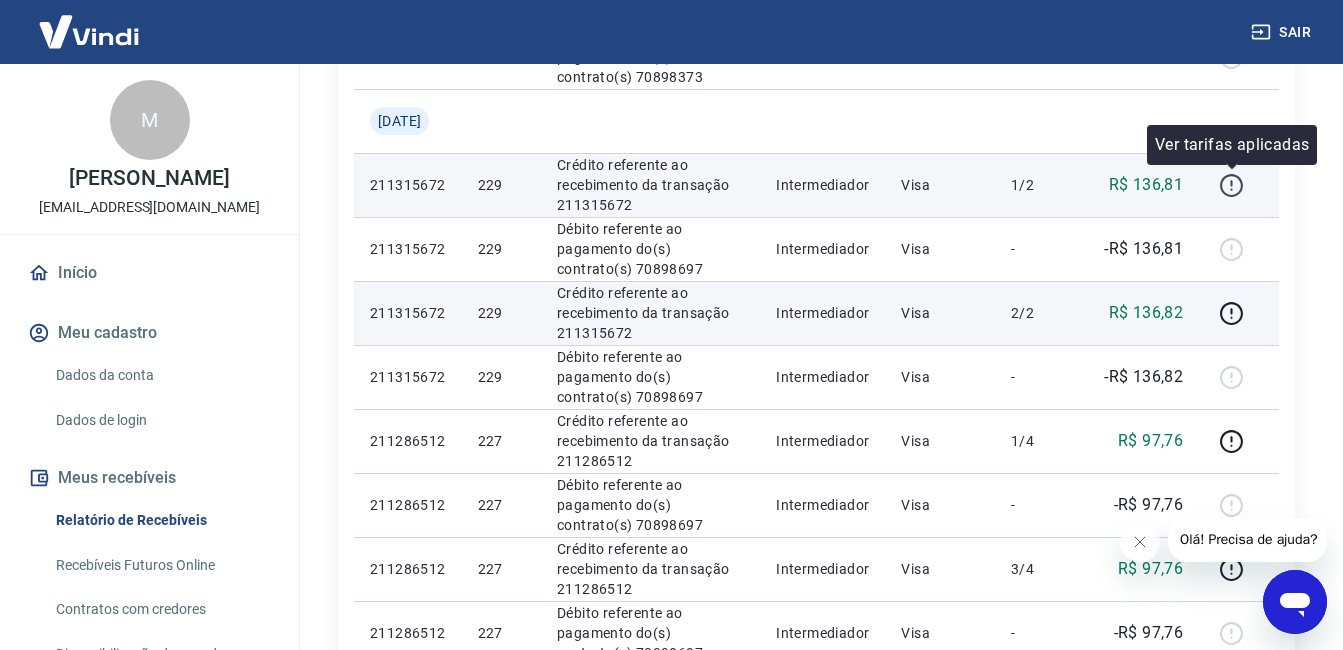 click 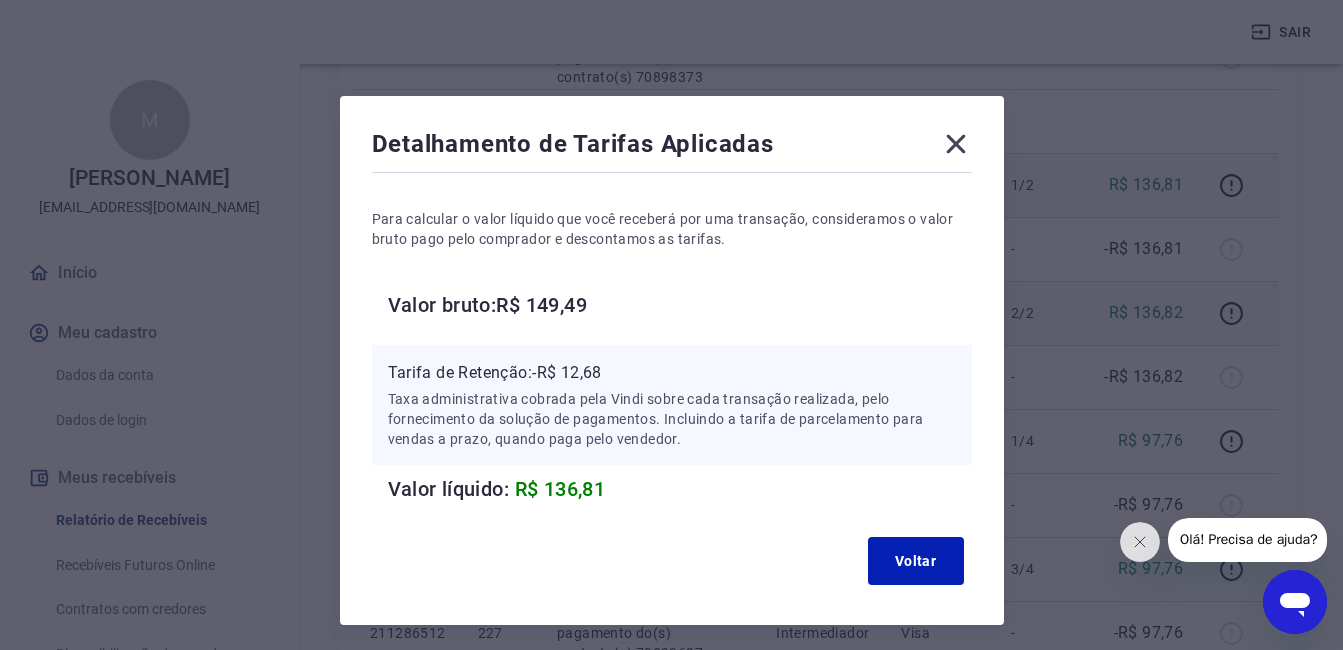 click 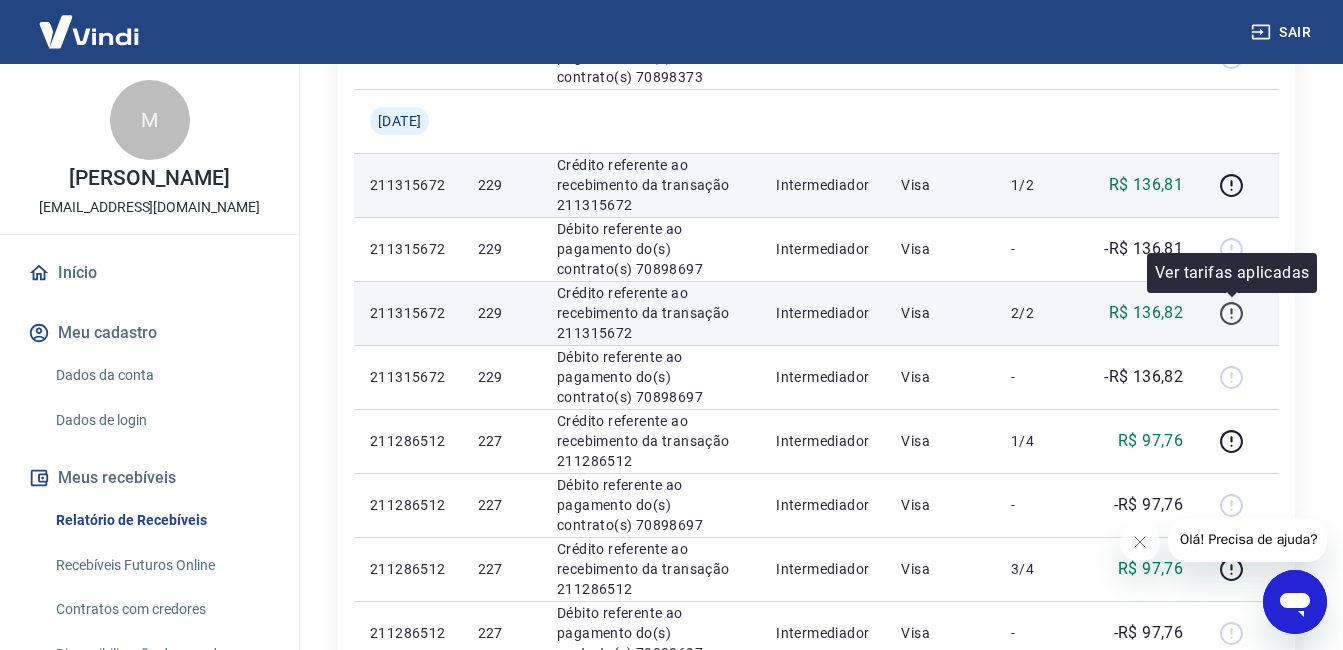 click at bounding box center (1231, 313) 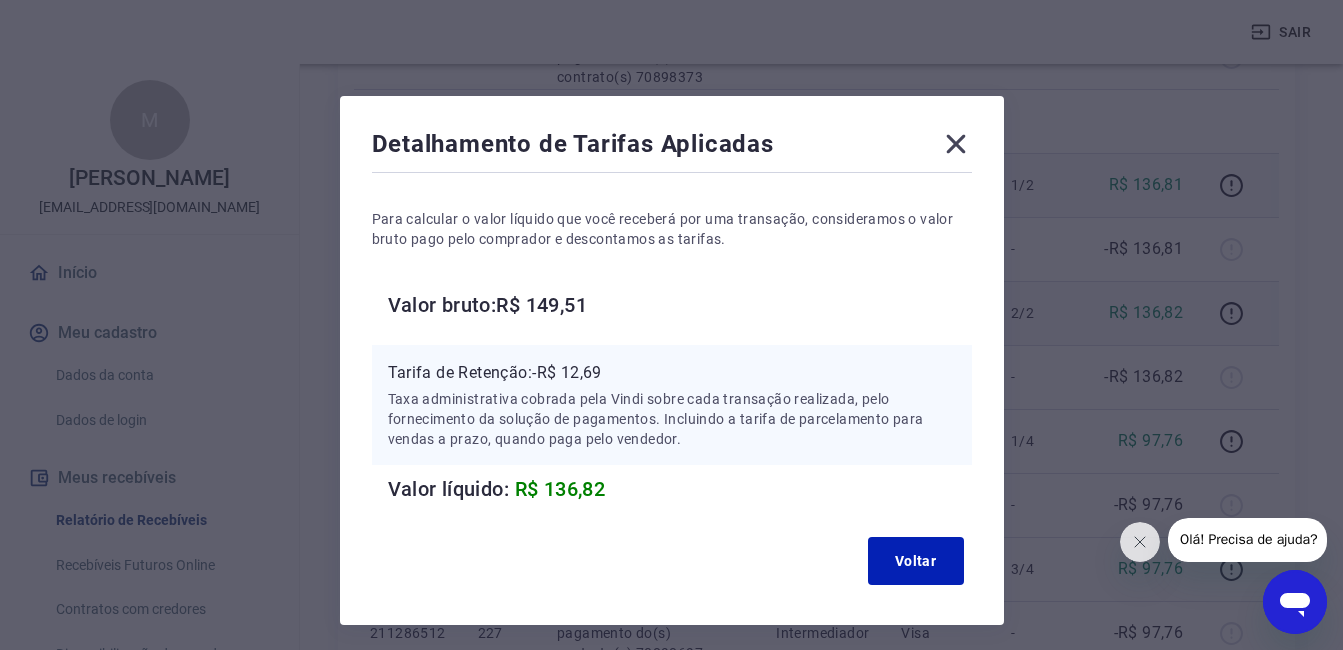click 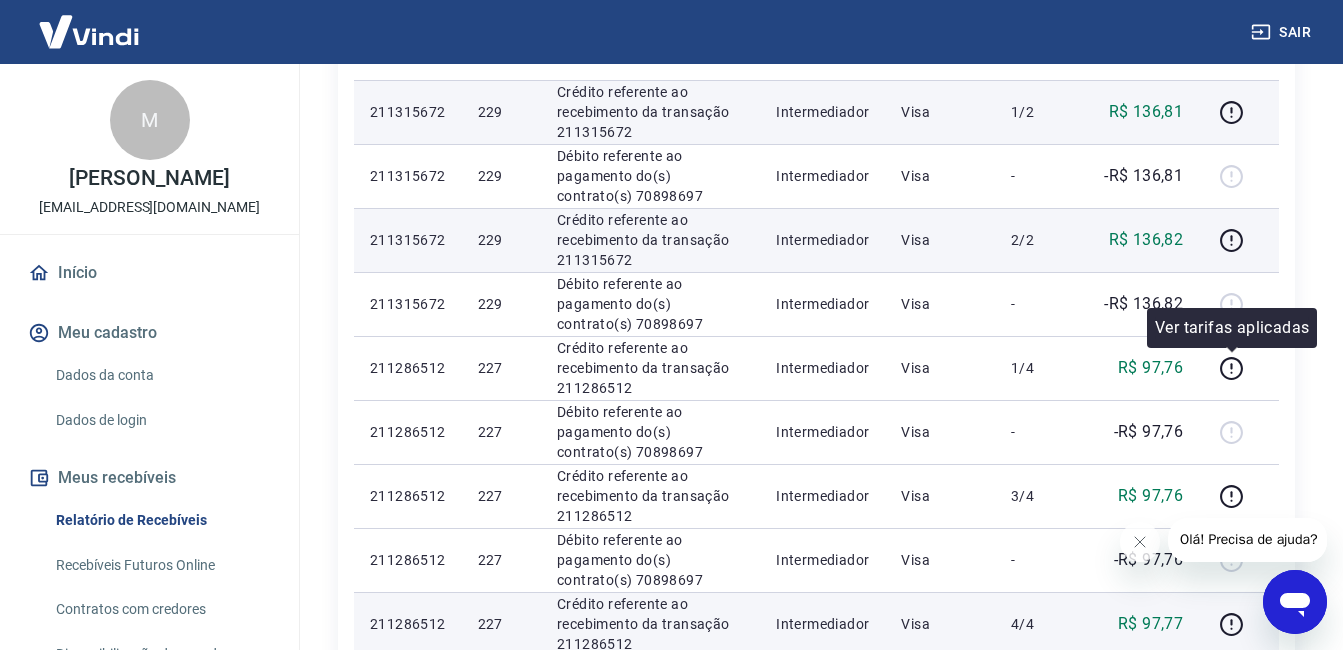 scroll, scrollTop: 940, scrollLeft: 0, axis: vertical 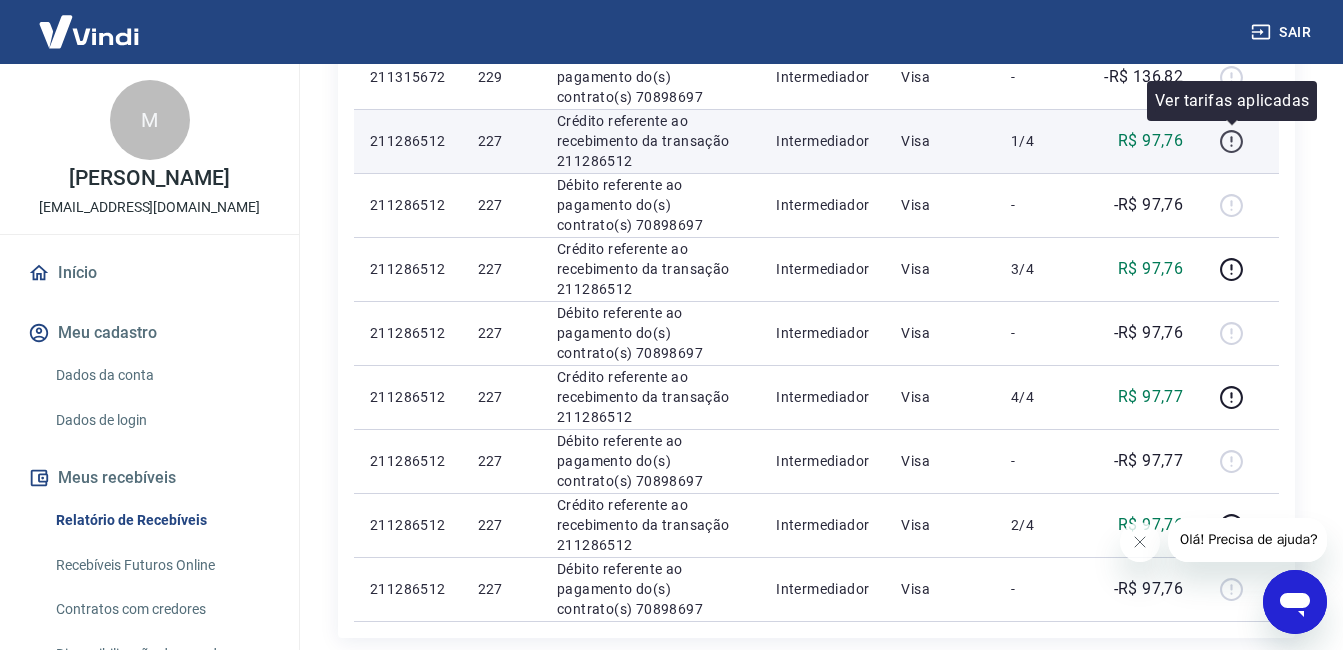 click 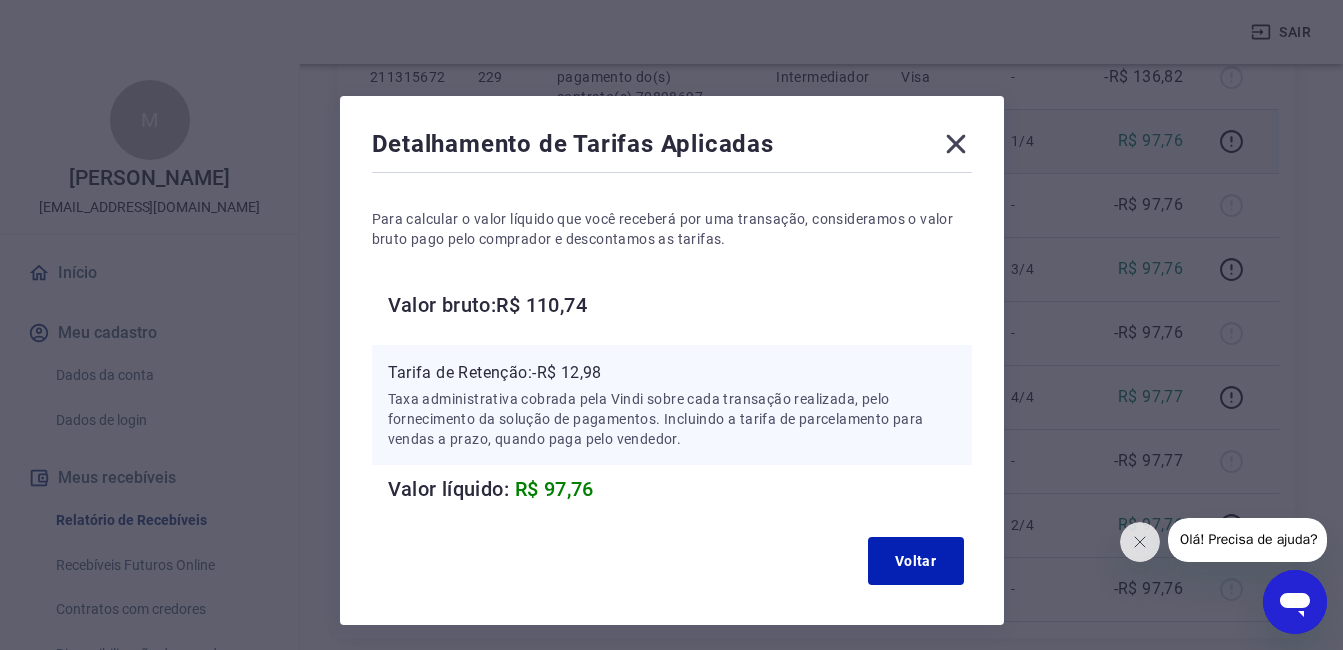 click 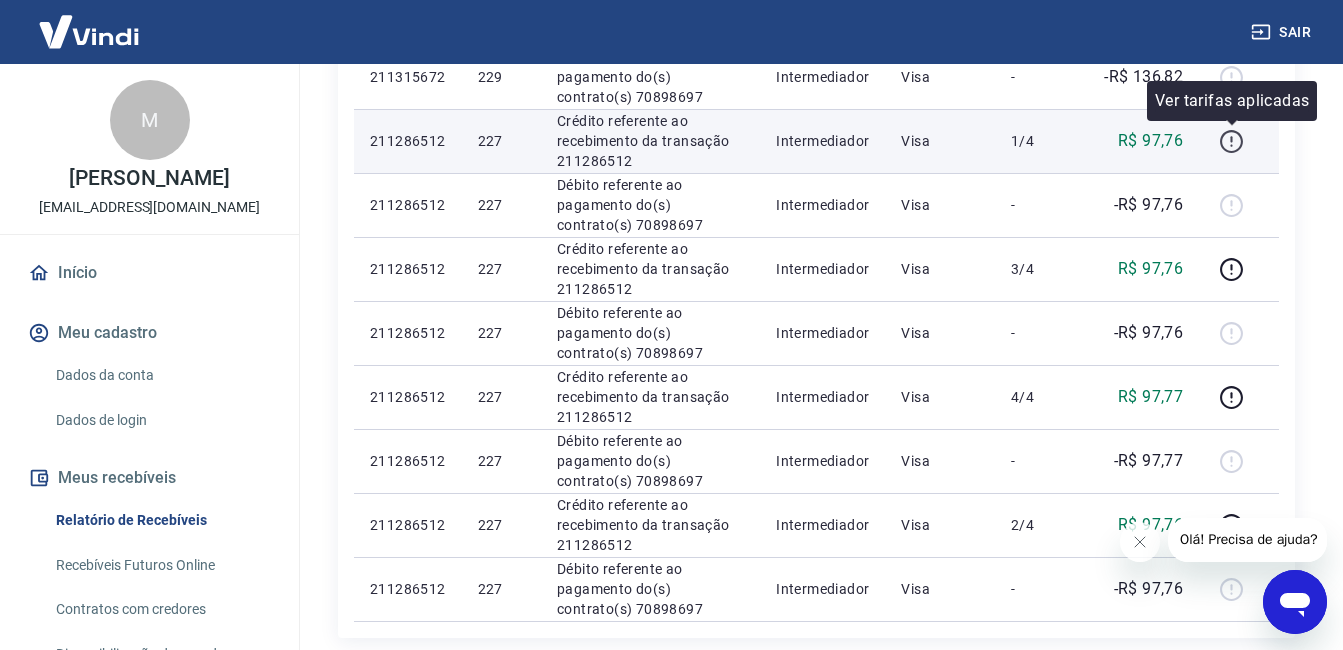 click 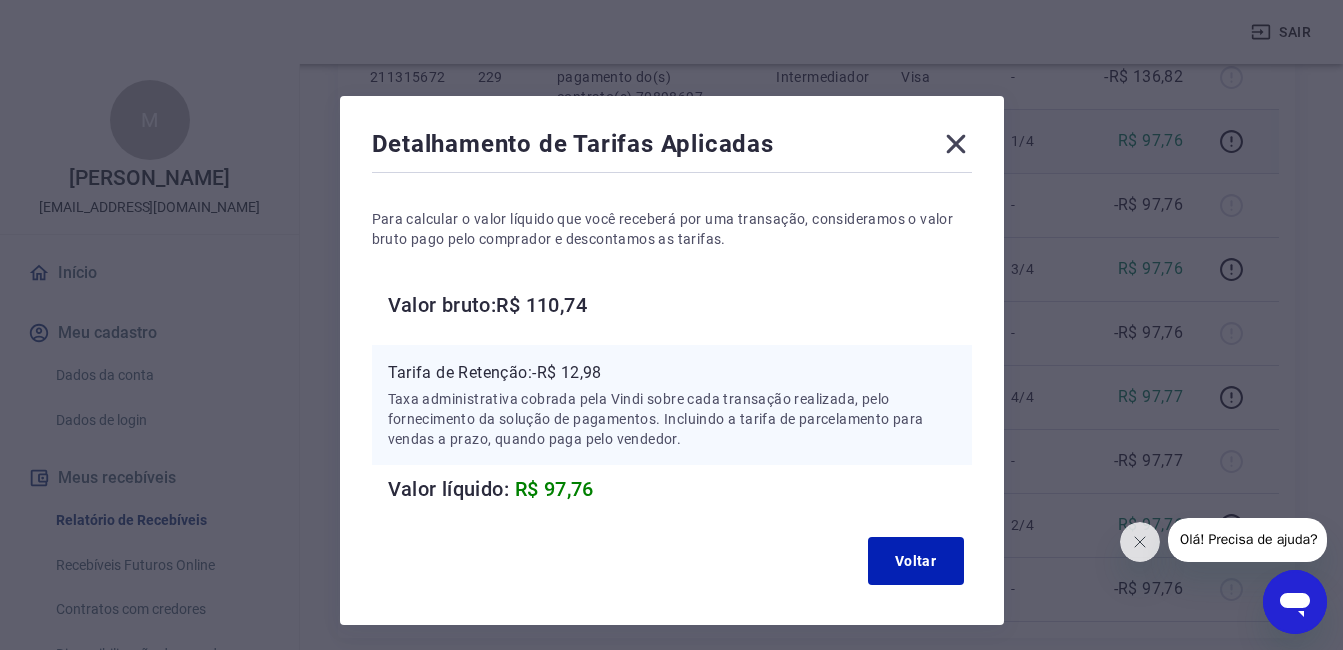 click 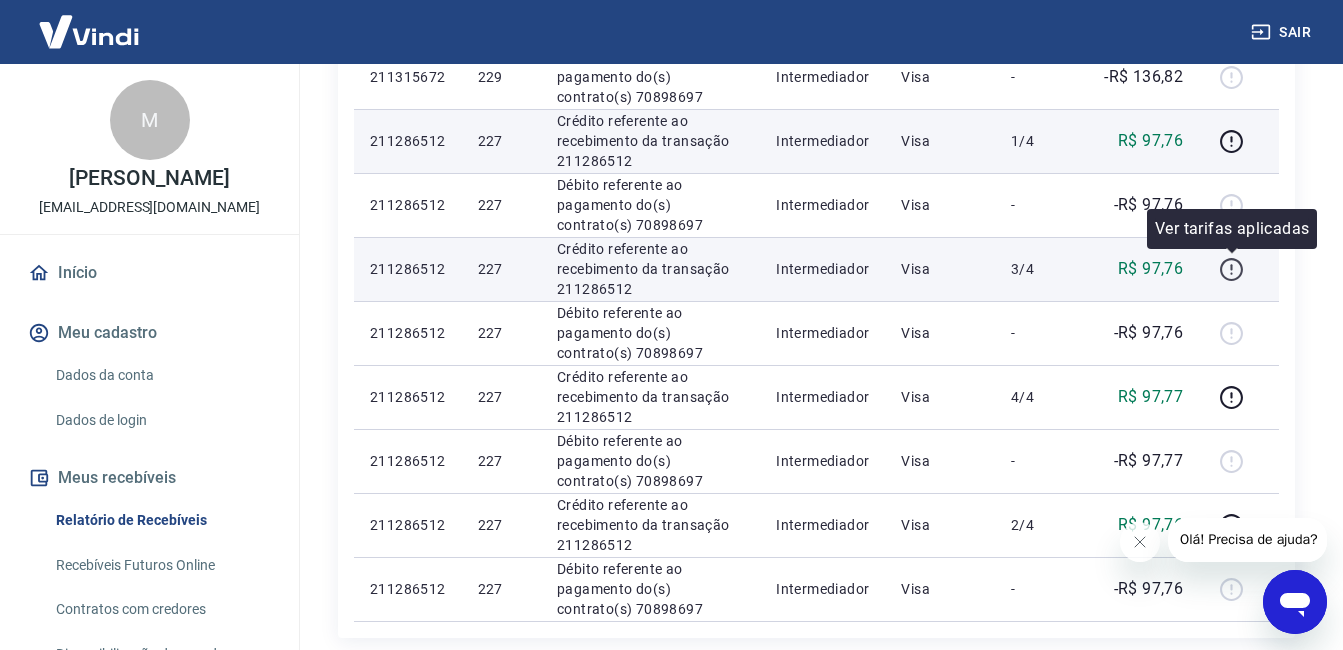 click 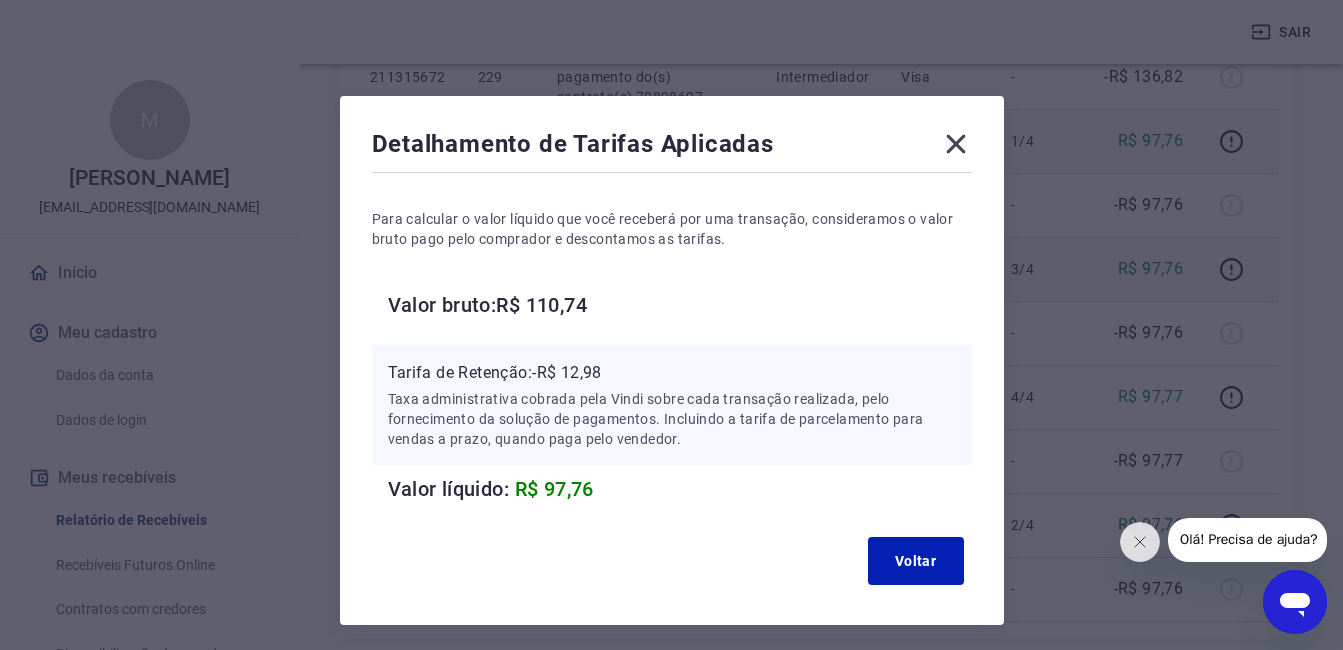 click 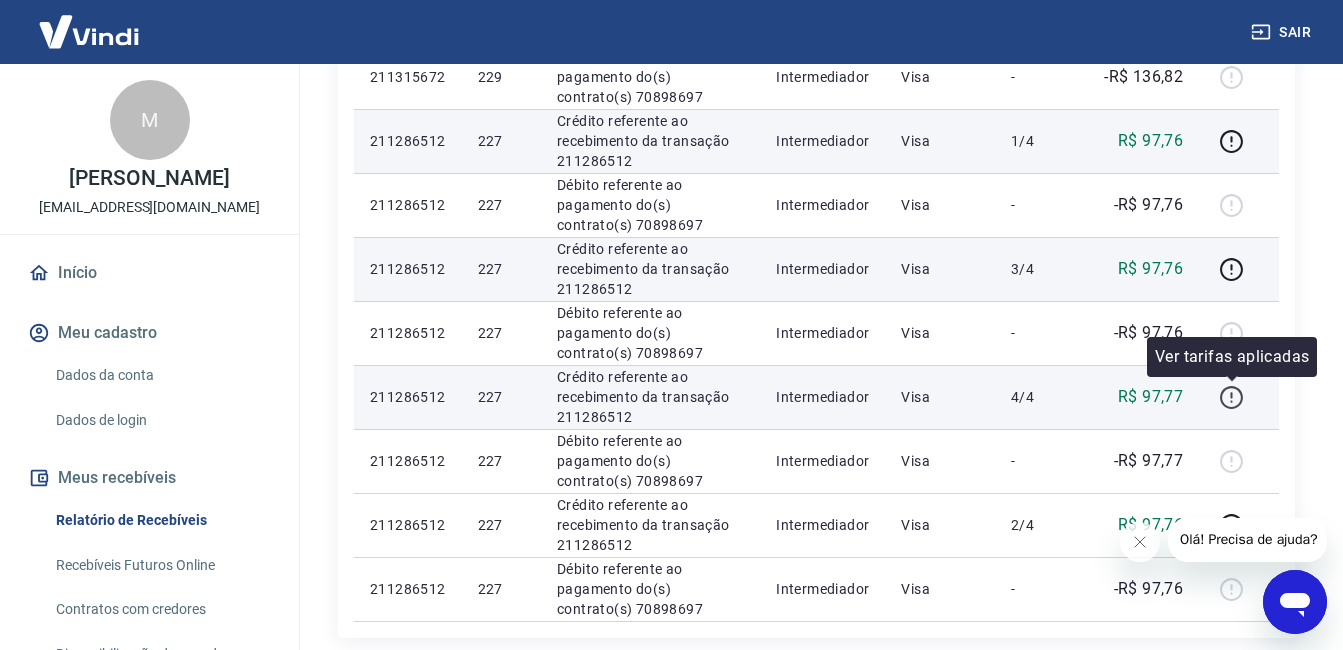 click on "Sair M Mariana Becker Freitas duasmariass@outlook.com Início Meu cadastro Dados da conta Dados de login Meus recebíveis Relatório de Recebíveis Recebíveis Futuros Online Contratos com credores Disponibilização de agenda Segurança Fale conosco Início / Meus Recebíveis / Relatório de Recebíveis Relatório de Recebíveis Saiba como funciona a programação dos recebimentos Saiba como funciona a programação dos recebimentos Filtros Exportar ID Pedido Descrição Origem Pagamento Parcelas Valor Líq. Tarifas Sex, 13 jun 211484622 231 Crédito referente ao recebimento da transação 211484622 Intermediador Mastercard 2/2 R$ 47,41 211484622 231 Débito referente ao pagamento do(s) contrato(s) 70898373 Intermediador Mastercard - -R$ 47,41 211484622 231 Crédito referente ao recebimento da transação 211484622 Intermediador Mastercard 1/2 R$ 47,40 211484622 231 Débito referente ao pagamento do(s) contrato(s) 70898373 Intermediador Mastercard - -R$ 47,40 Qui, 12 jun 211315672 229 Intermediador Visa" at bounding box center [671, -615] 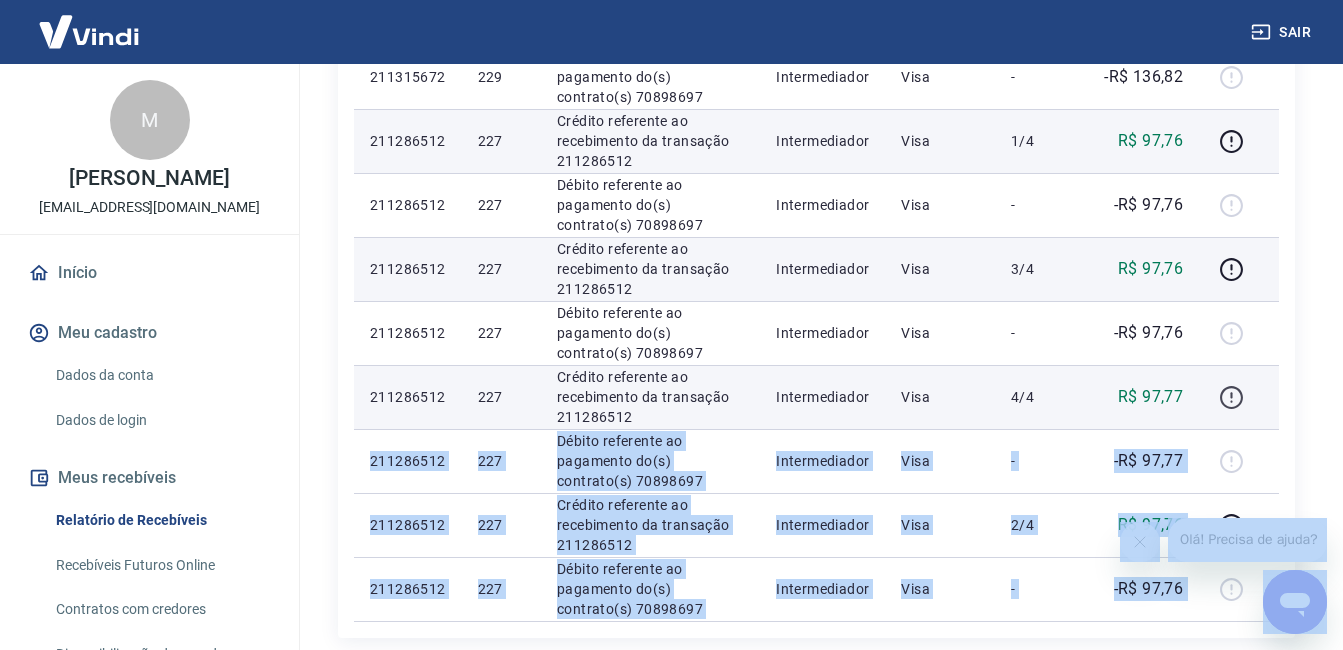 click 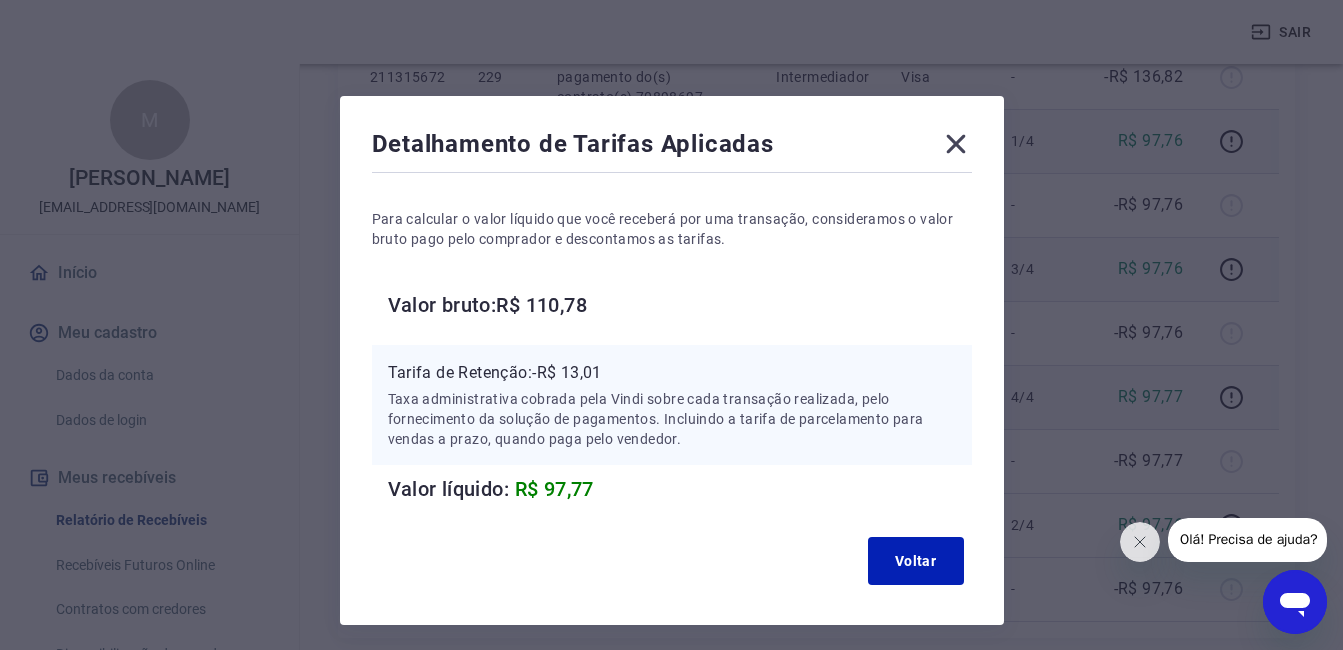 click 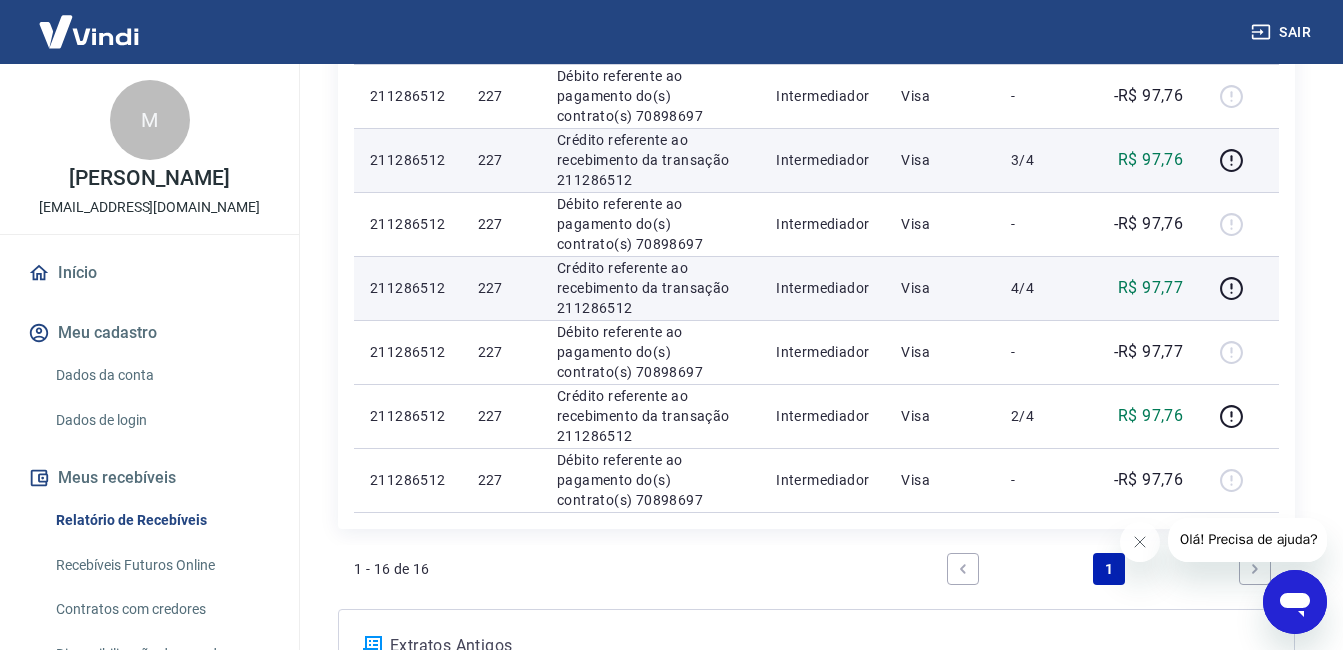 scroll, scrollTop: 1140, scrollLeft: 0, axis: vertical 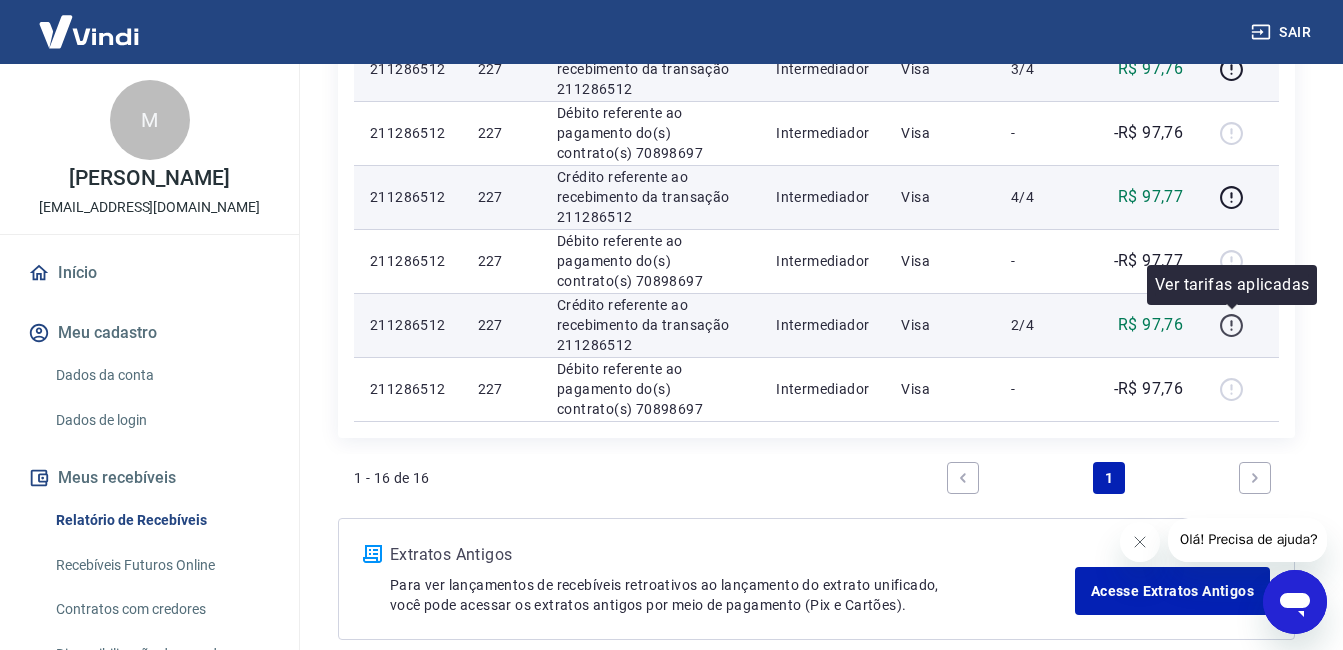 click 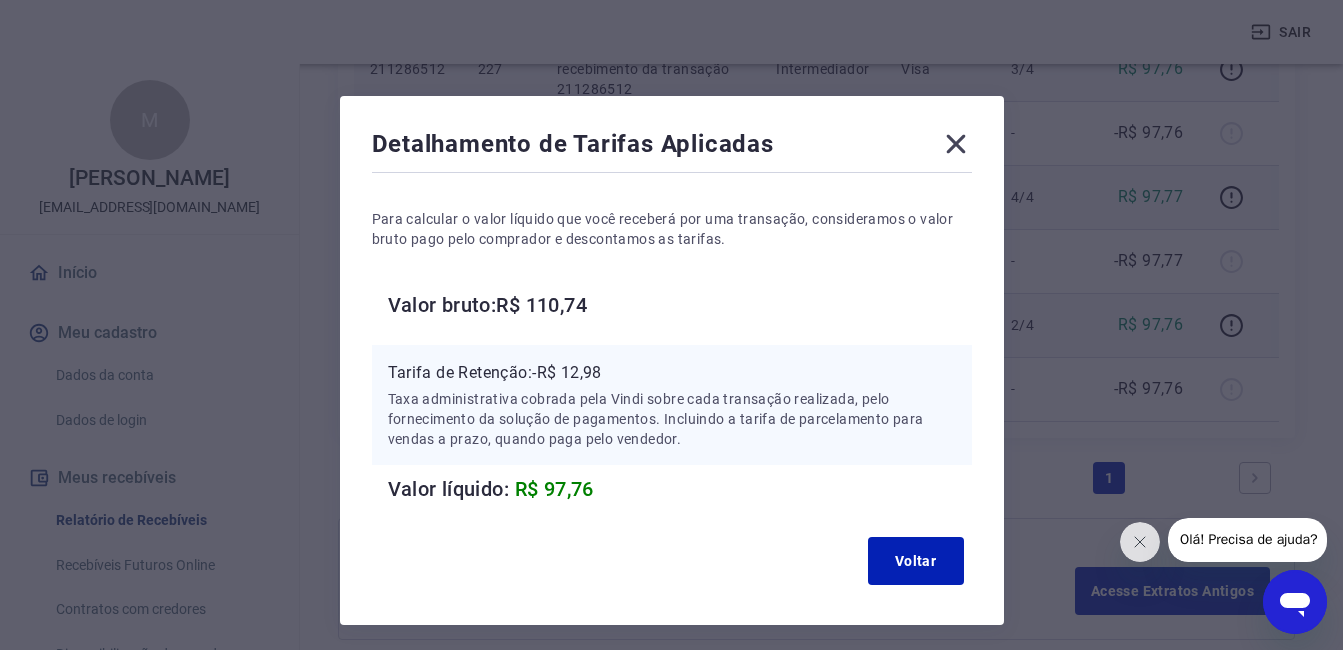 click 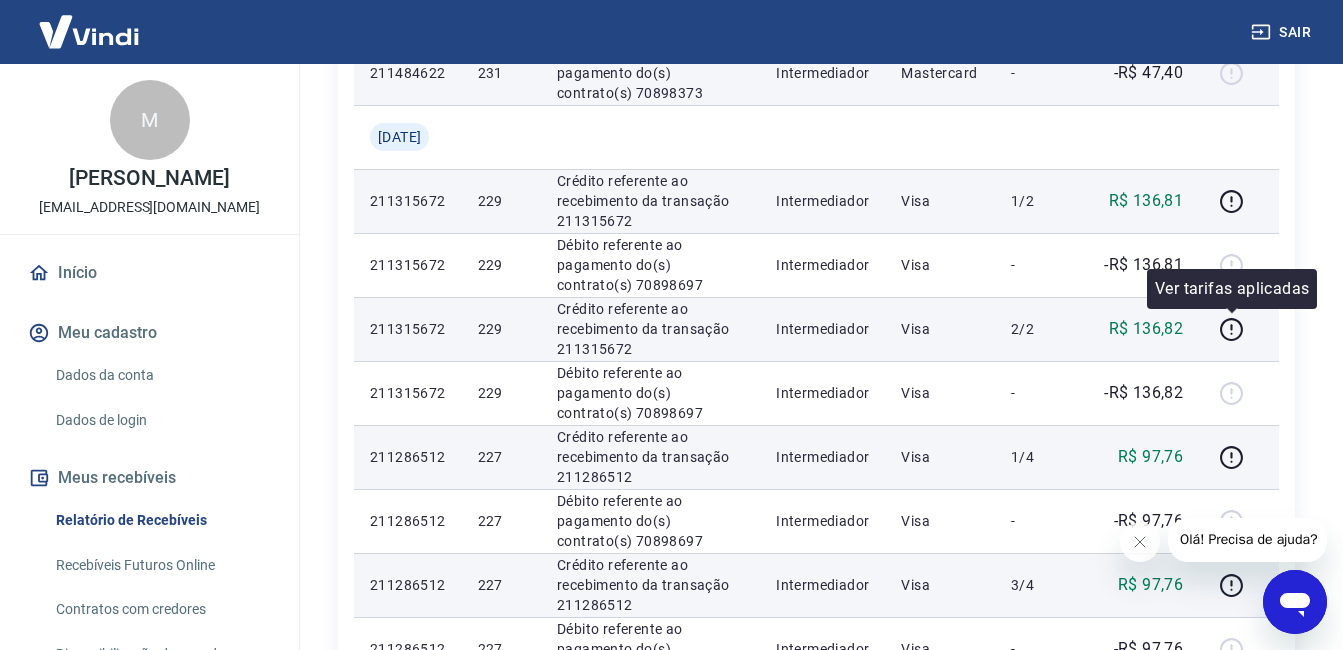 scroll, scrollTop: 440, scrollLeft: 0, axis: vertical 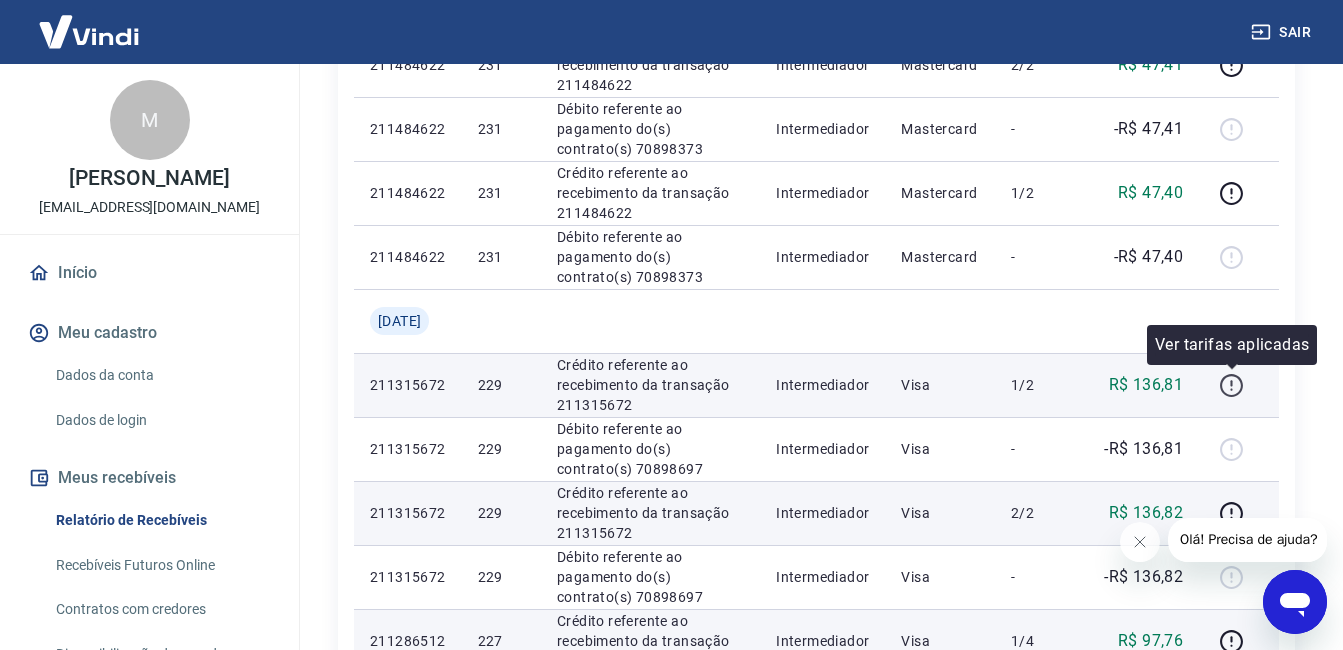 click 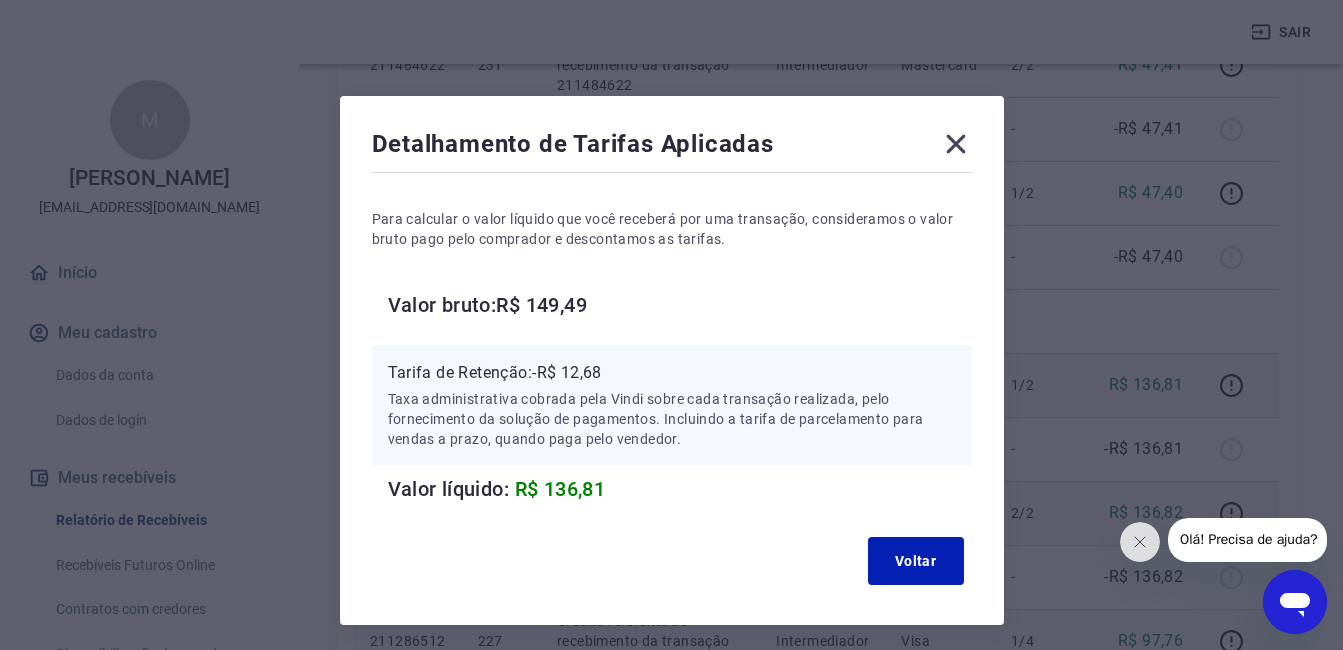 click 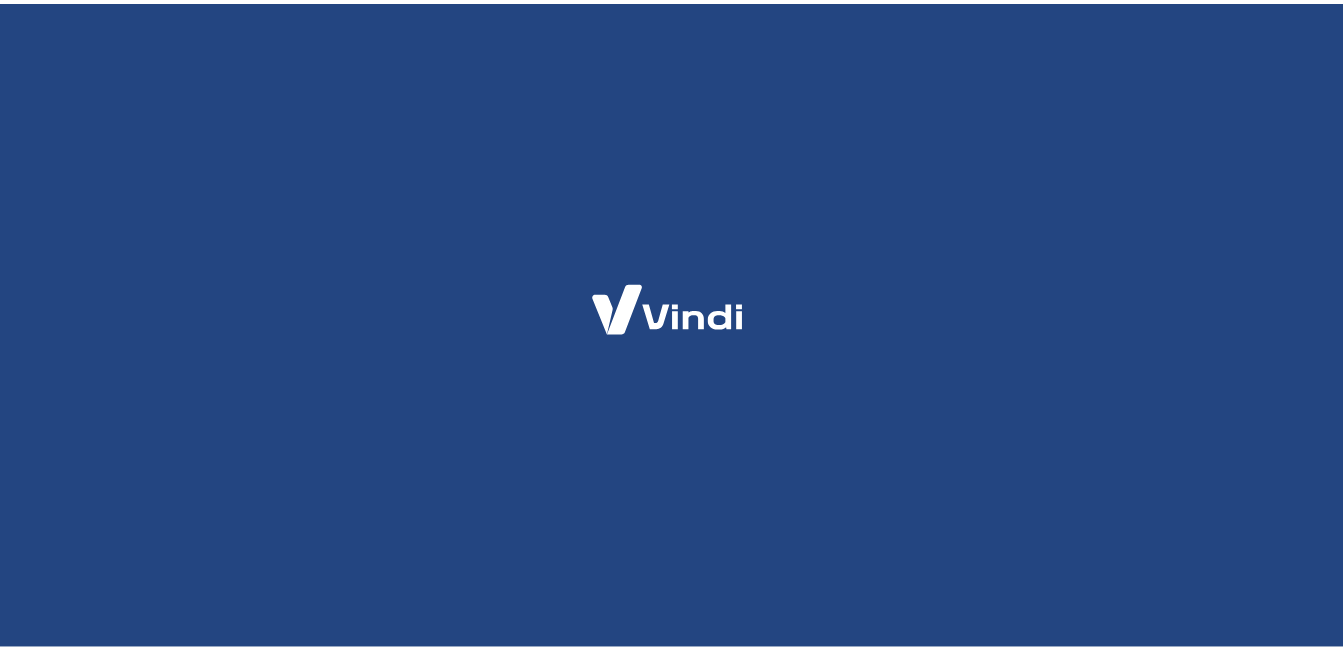 scroll, scrollTop: 0, scrollLeft: 0, axis: both 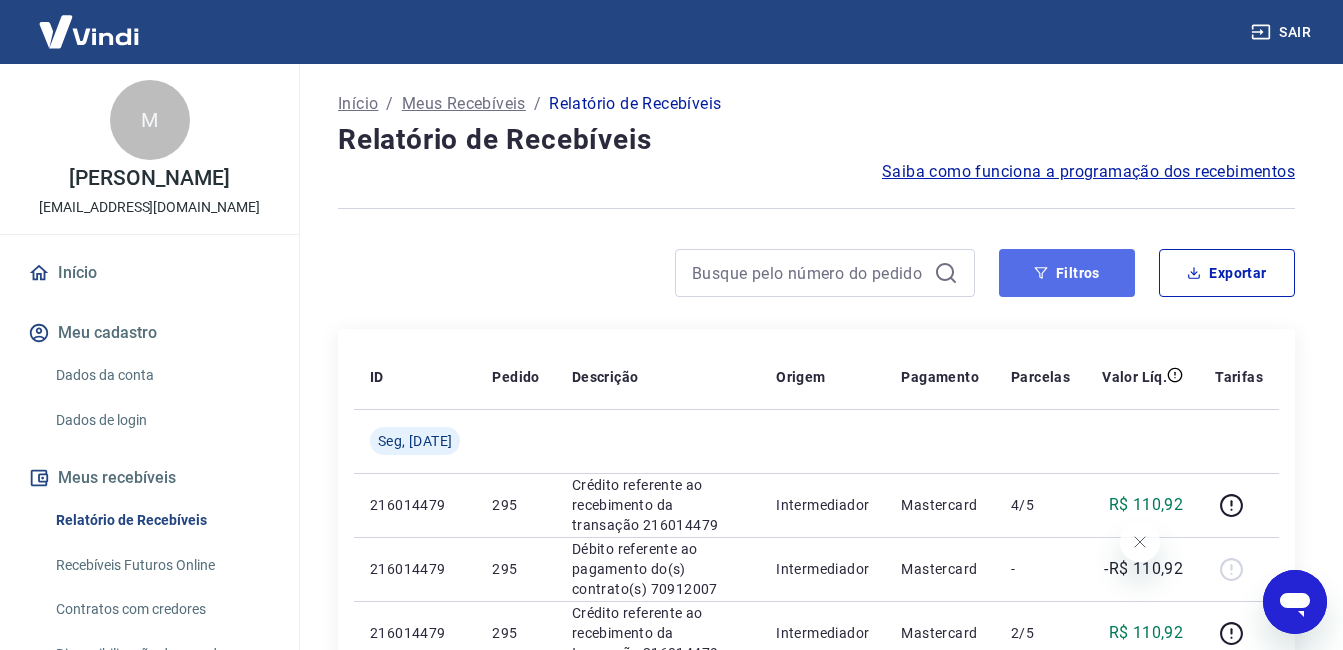 click on "Filtros" at bounding box center (1067, 273) 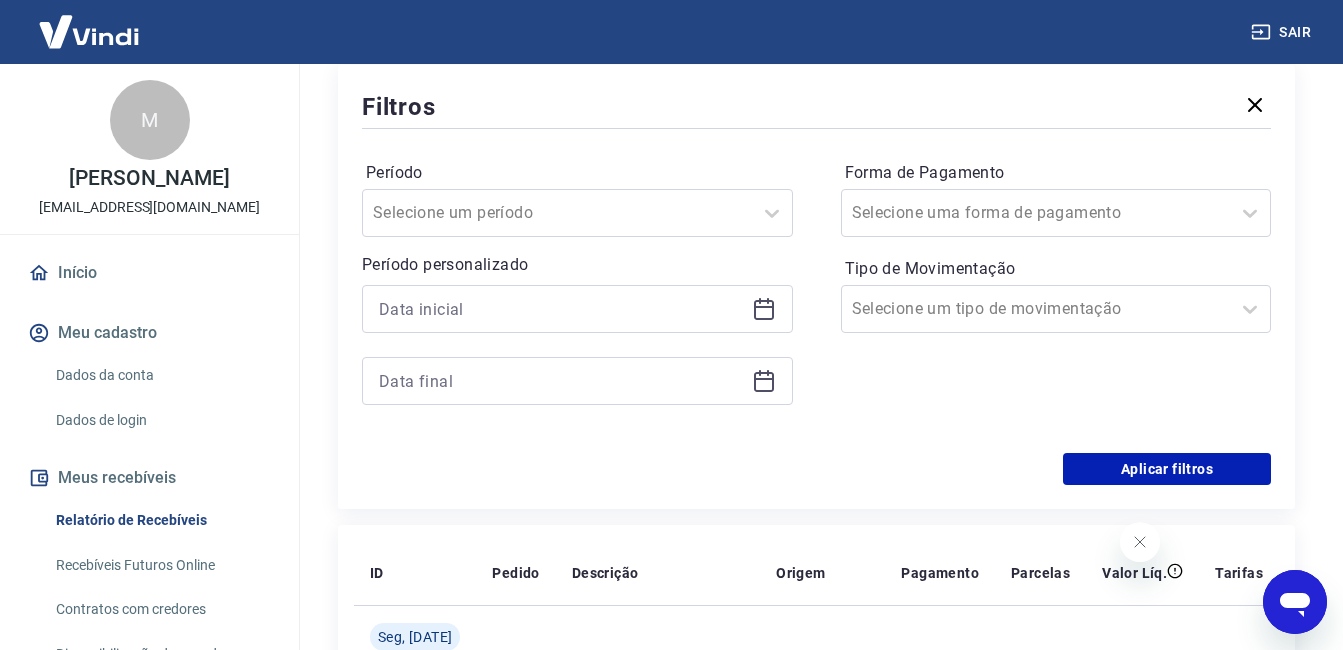 scroll, scrollTop: 300, scrollLeft: 0, axis: vertical 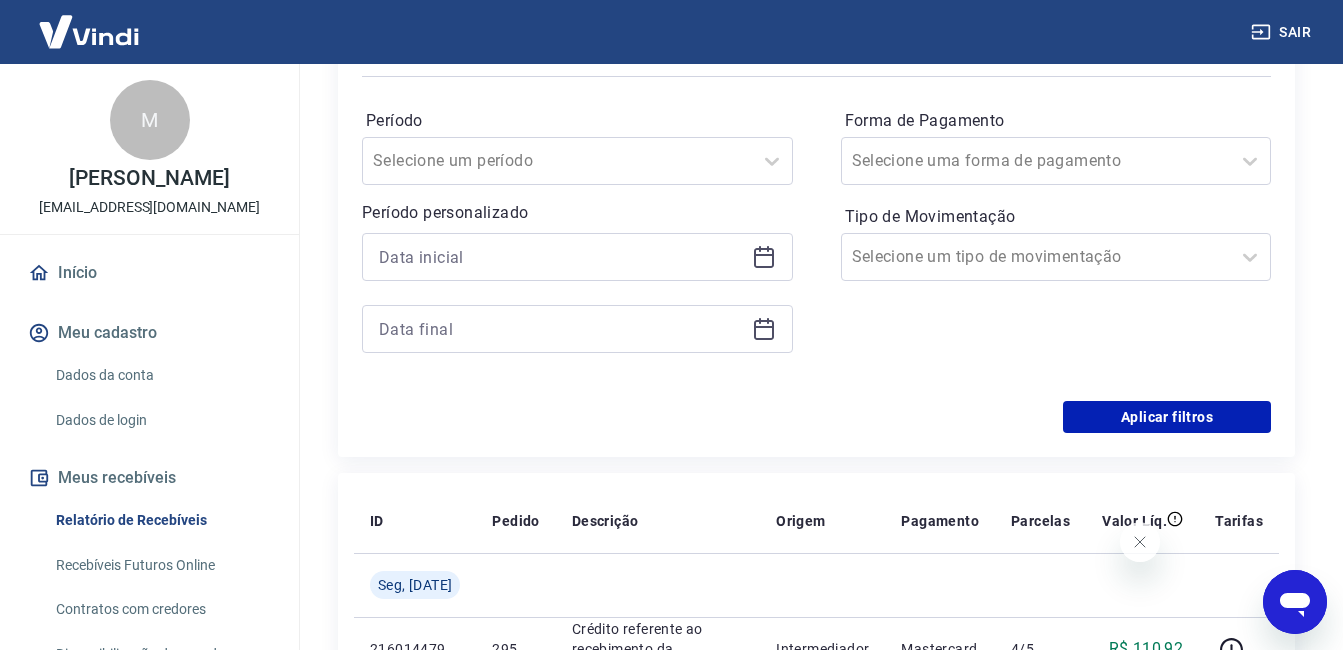 click at bounding box center [577, 257] 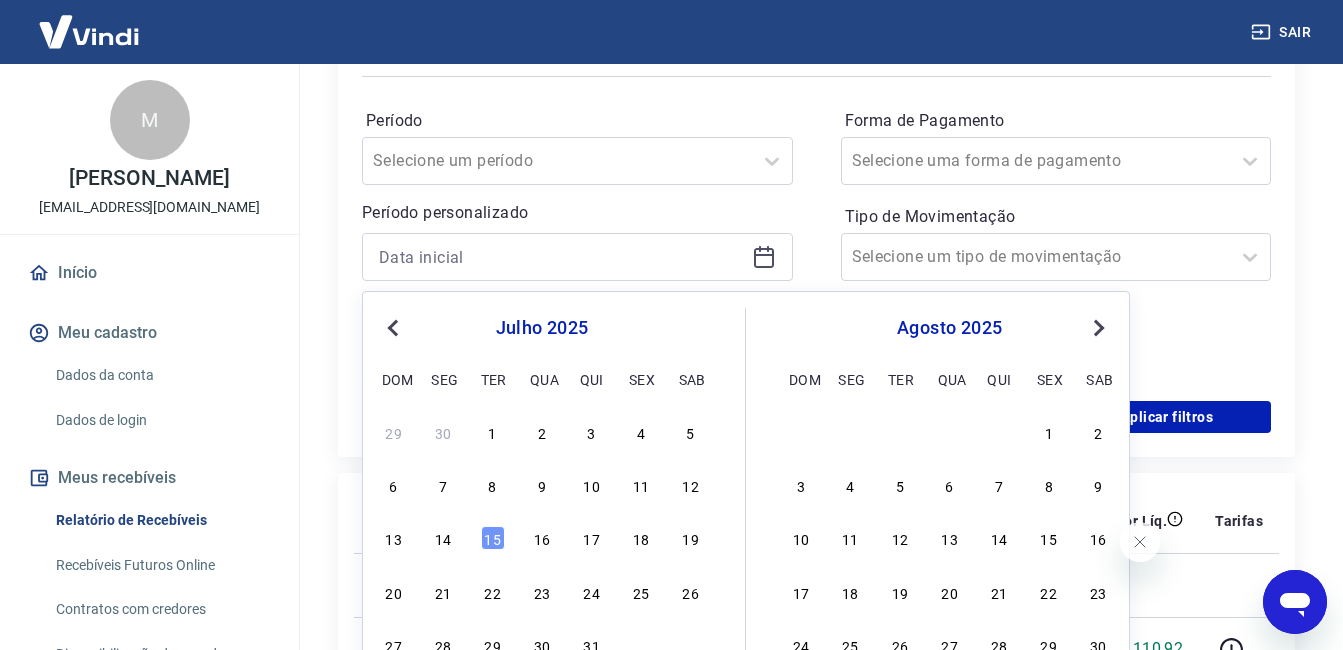 click on "Previous Month" at bounding box center [395, 327] 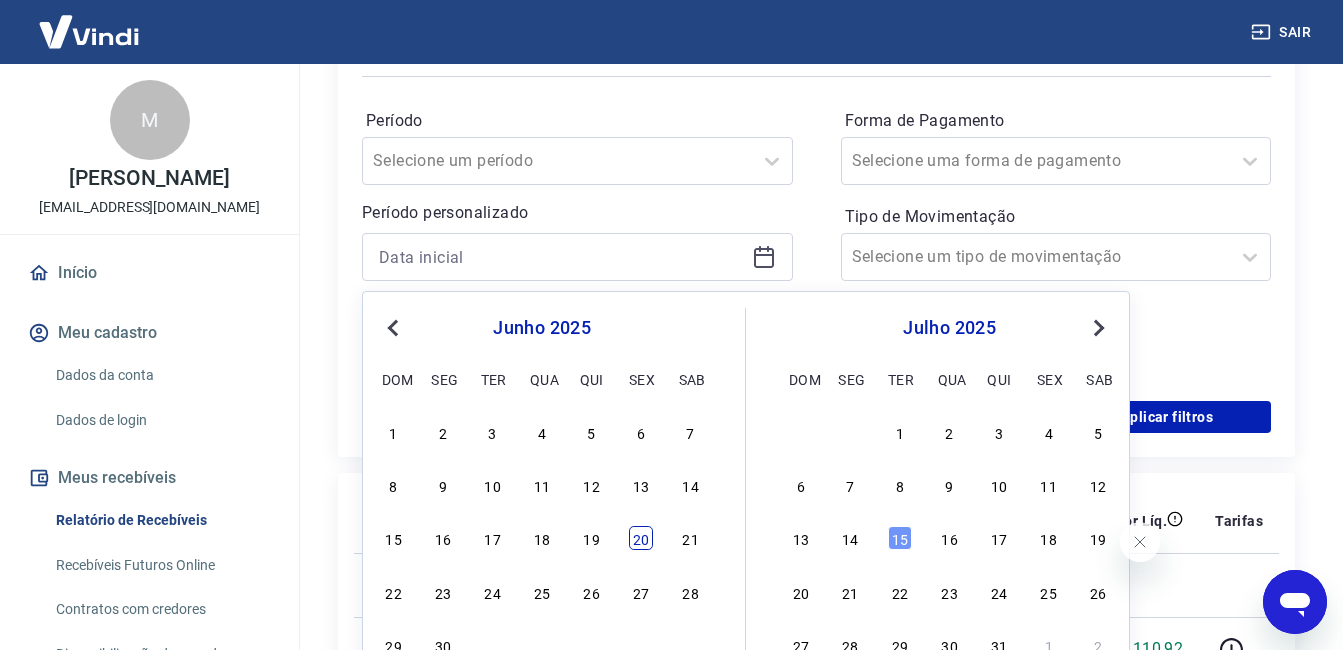 click on "20" at bounding box center (641, 538) 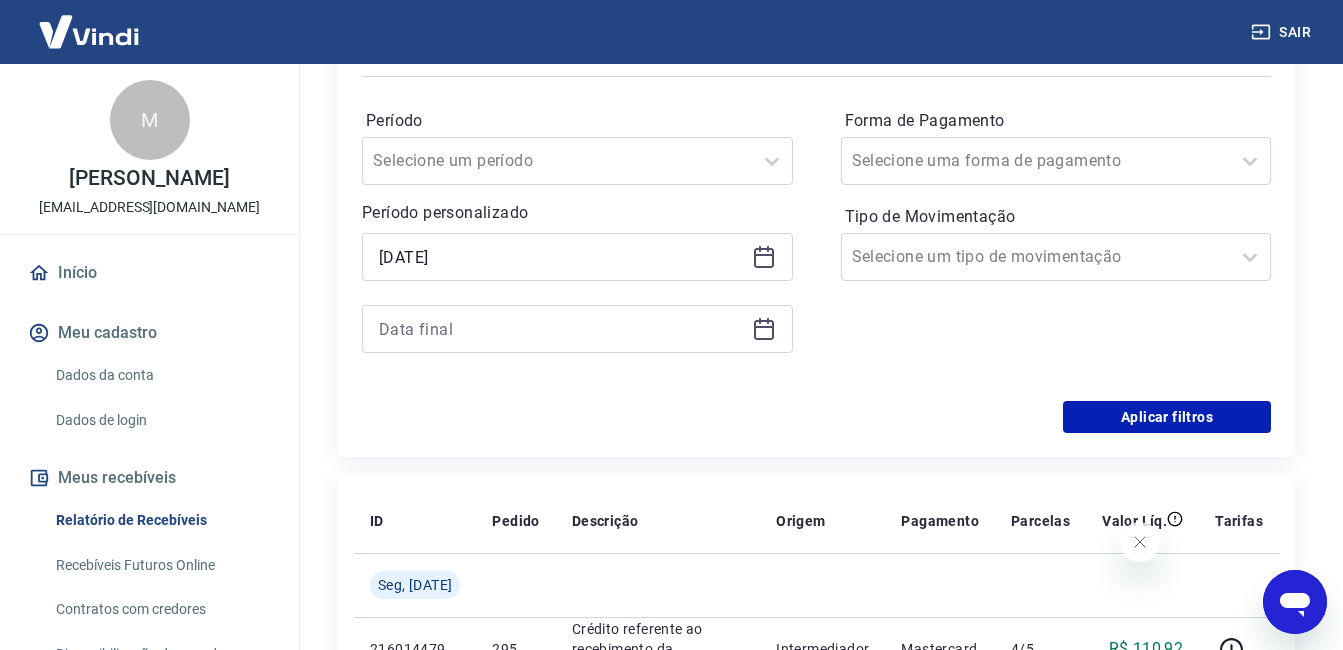 type on "[DATE]" 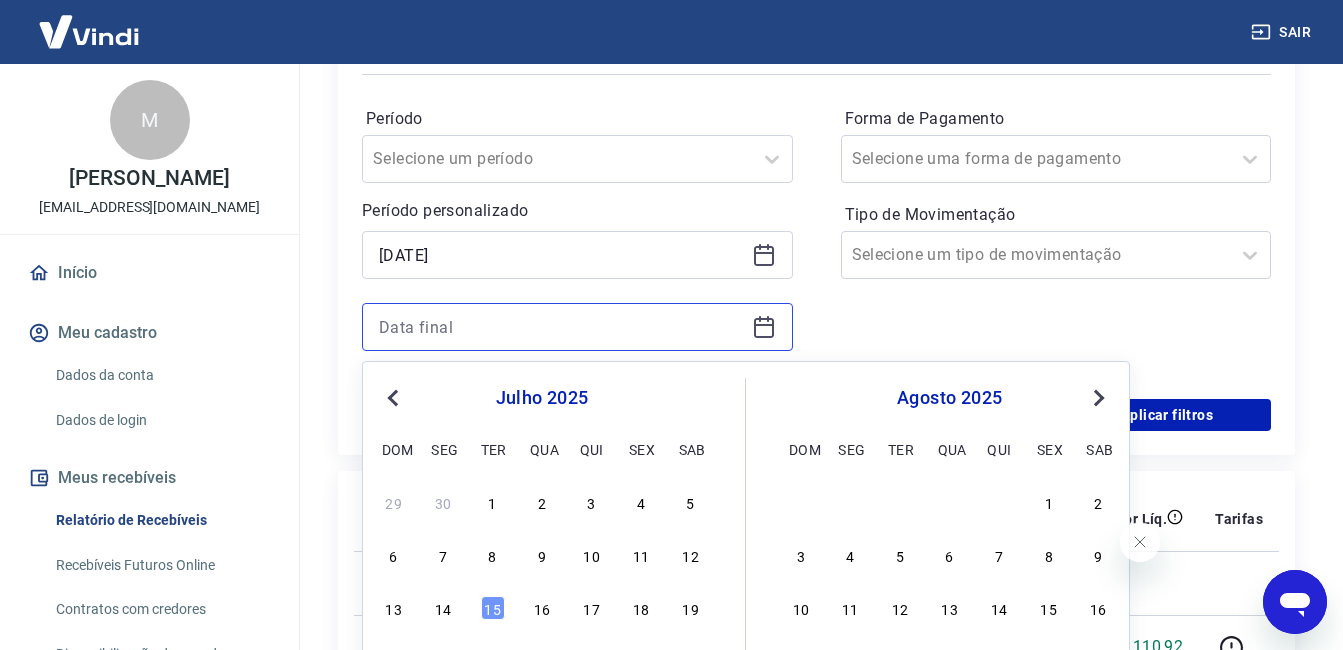 scroll, scrollTop: 300, scrollLeft: 0, axis: vertical 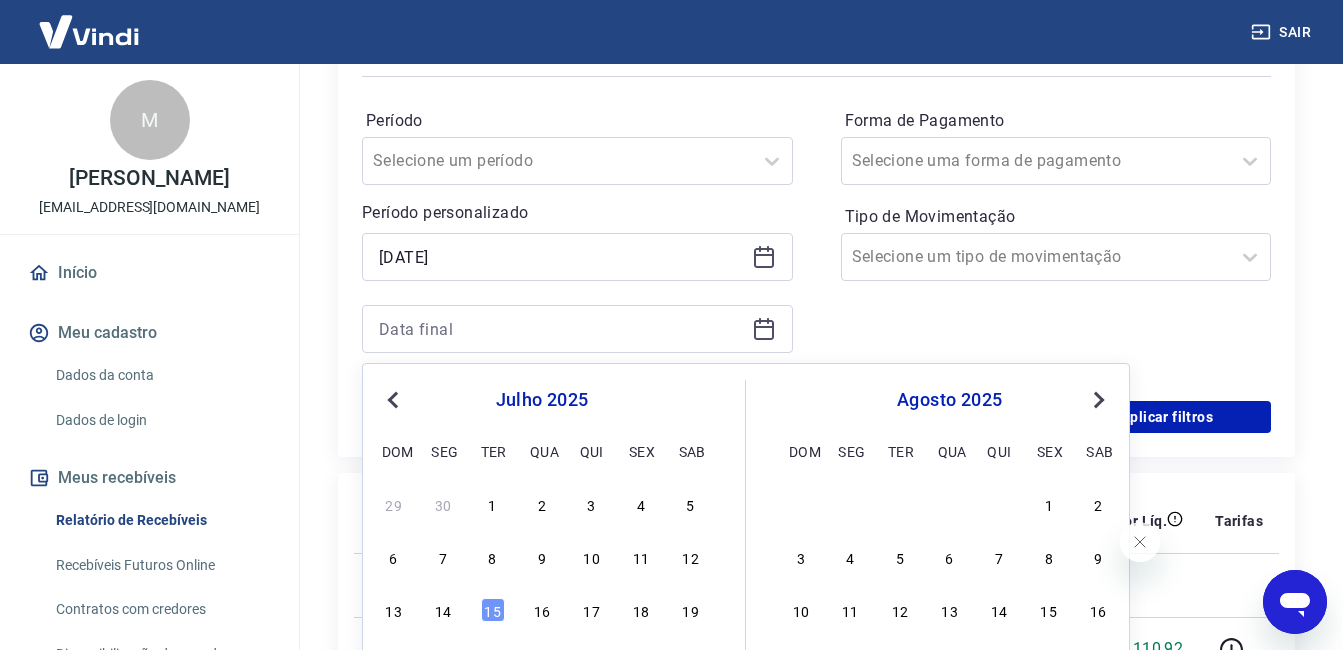 click on "Previous Month" at bounding box center (393, 400) 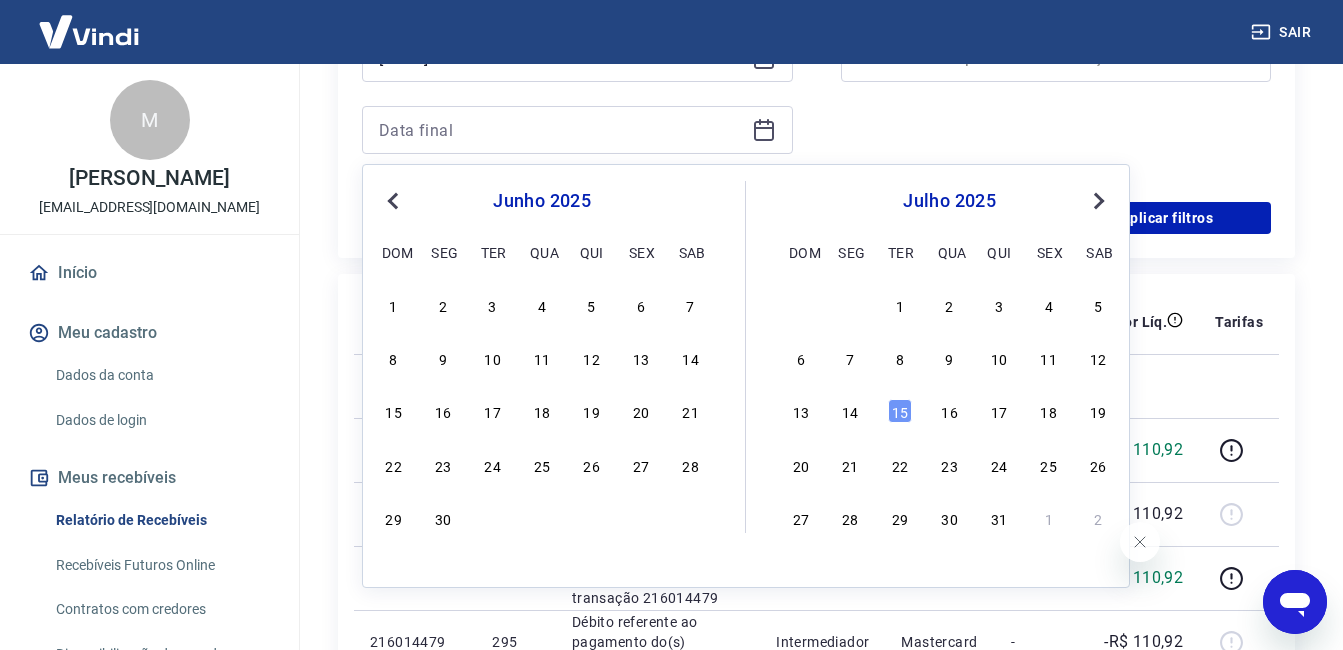 scroll, scrollTop: 500, scrollLeft: 0, axis: vertical 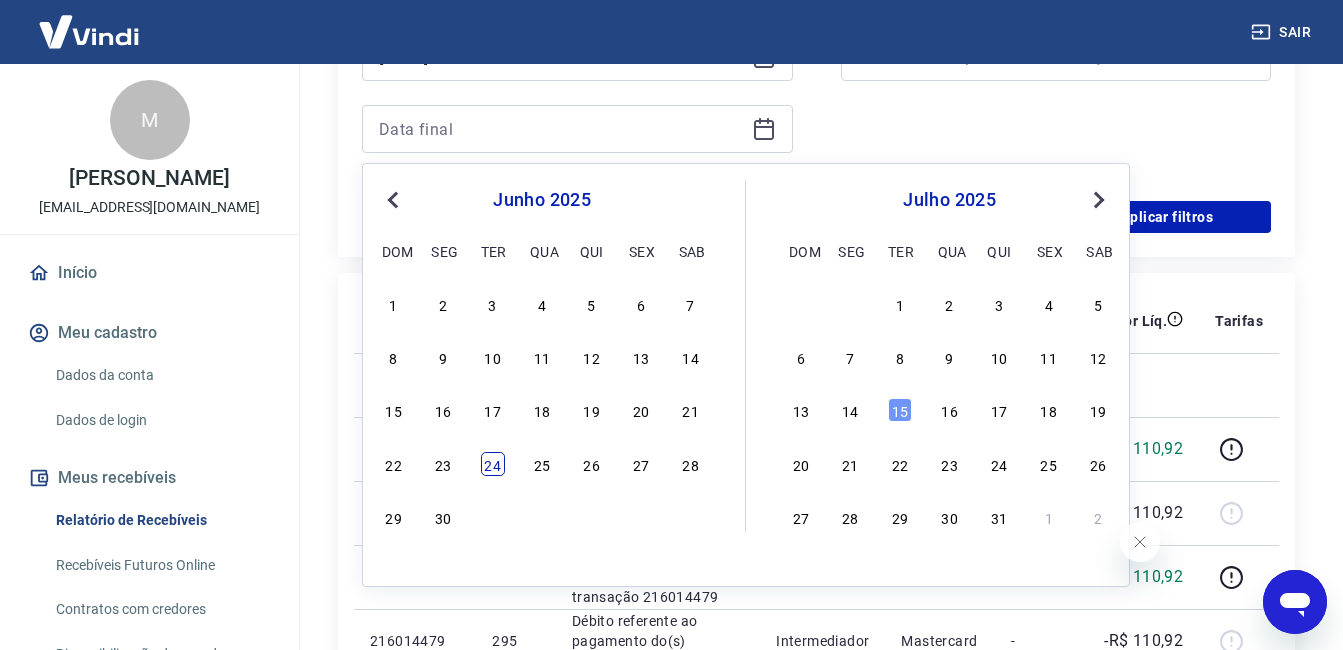 click on "24" at bounding box center (493, 464) 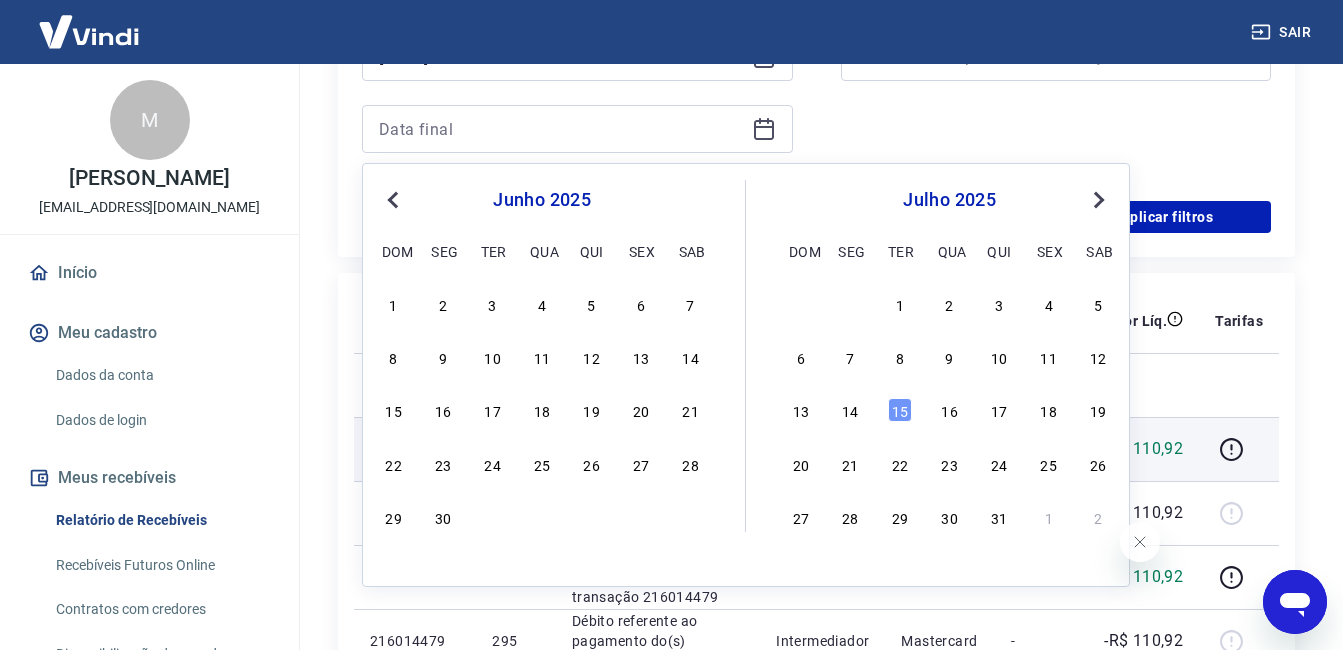 click on "295" at bounding box center [515, 449] 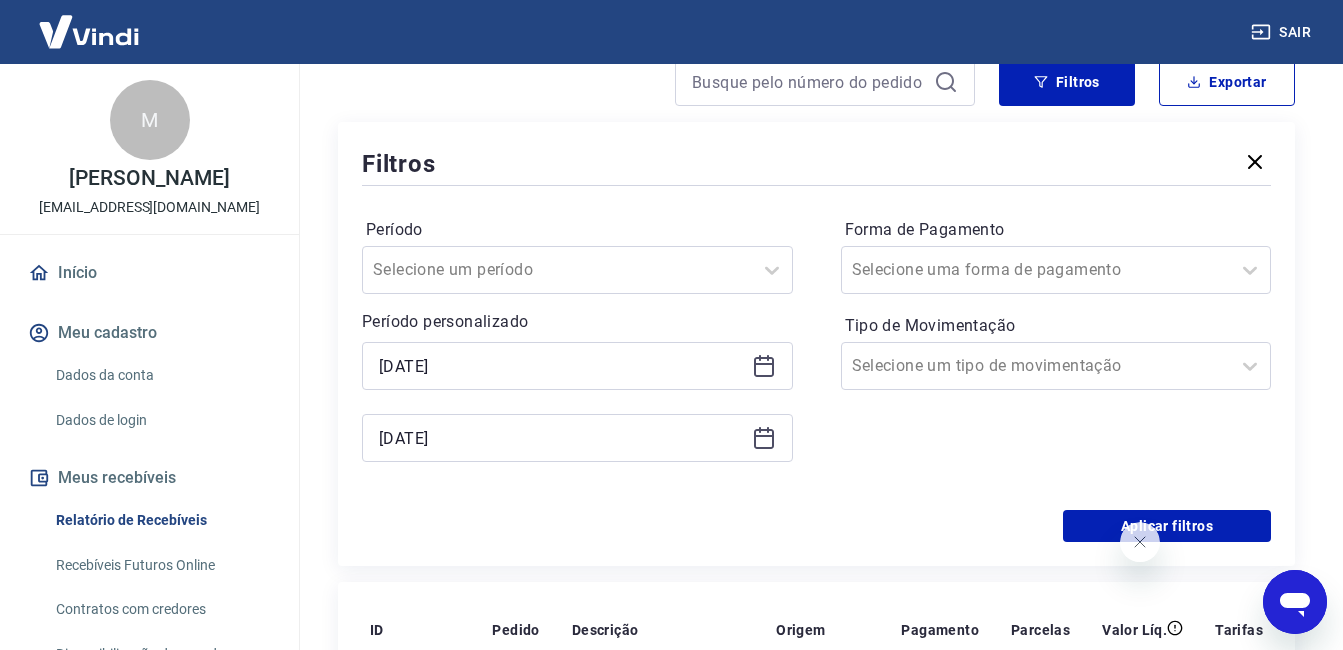 scroll, scrollTop: 300, scrollLeft: 0, axis: vertical 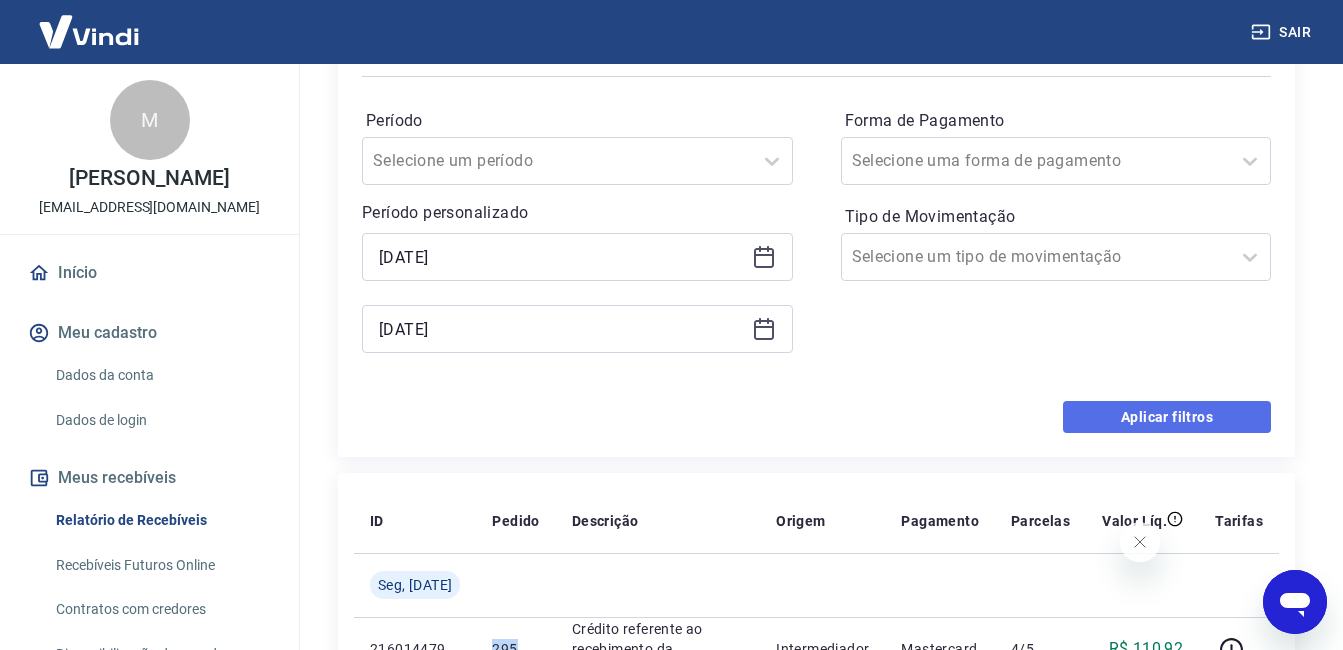 click on "Aplicar filtros" at bounding box center (1167, 417) 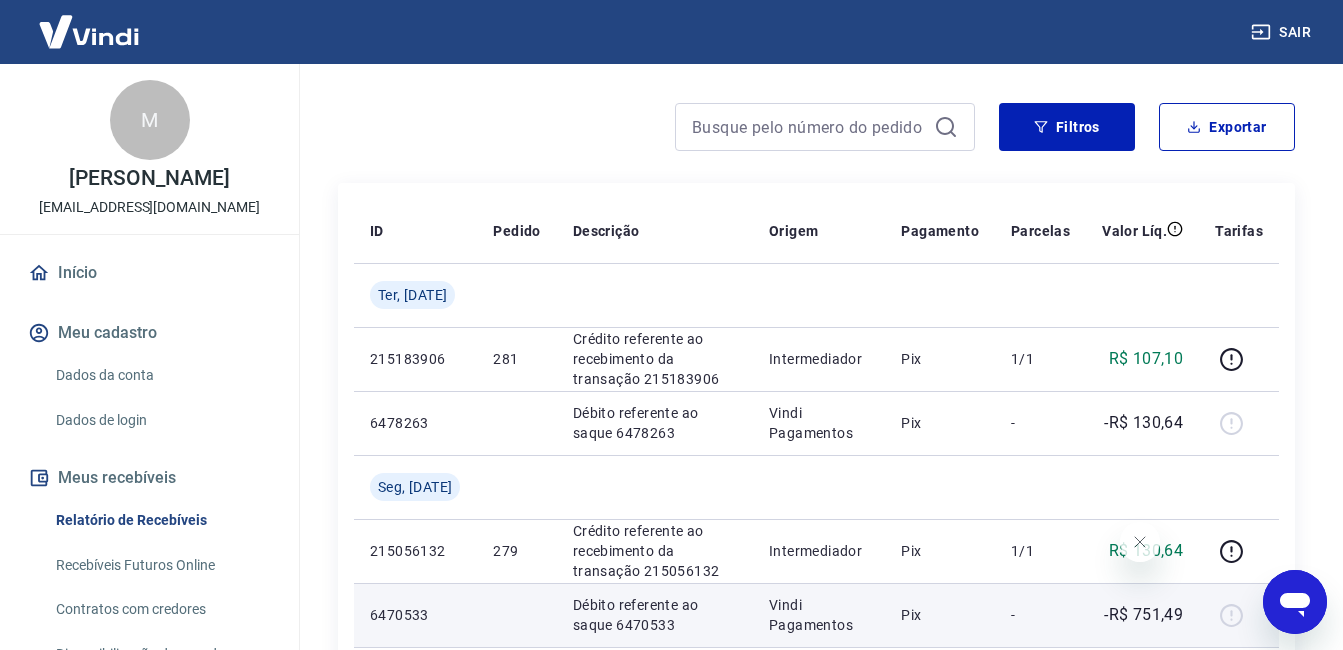 scroll, scrollTop: 300, scrollLeft: 0, axis: vertical 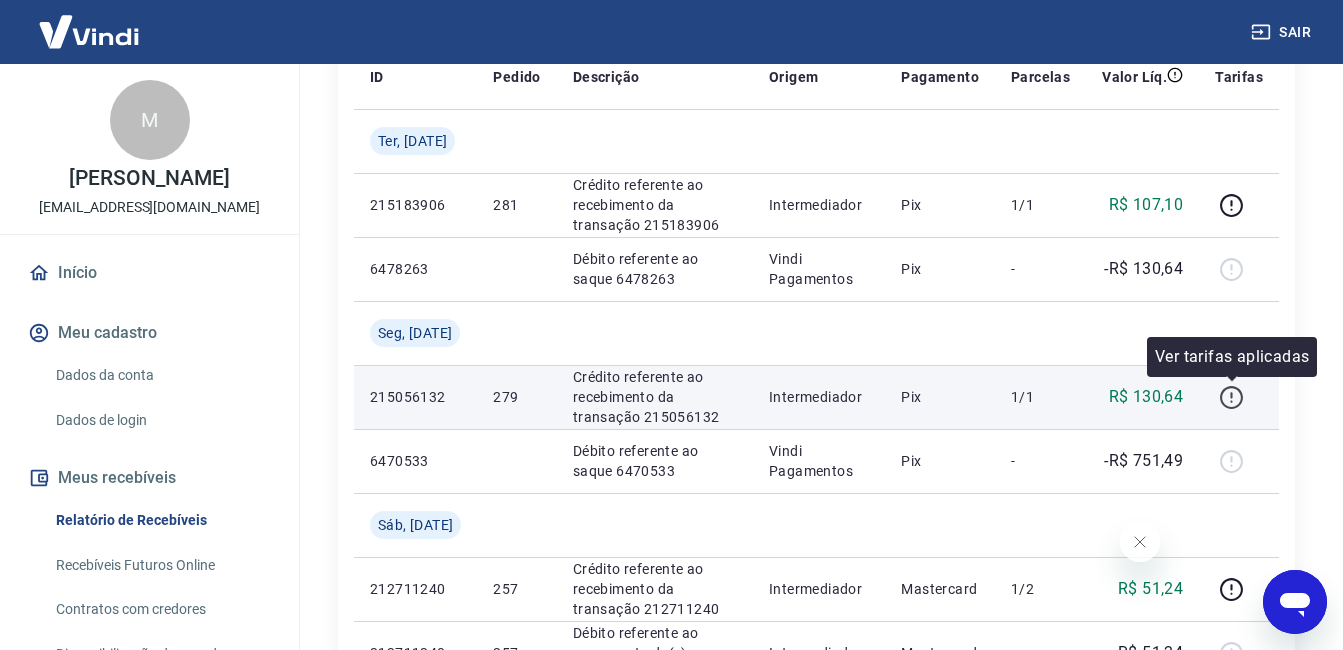 click 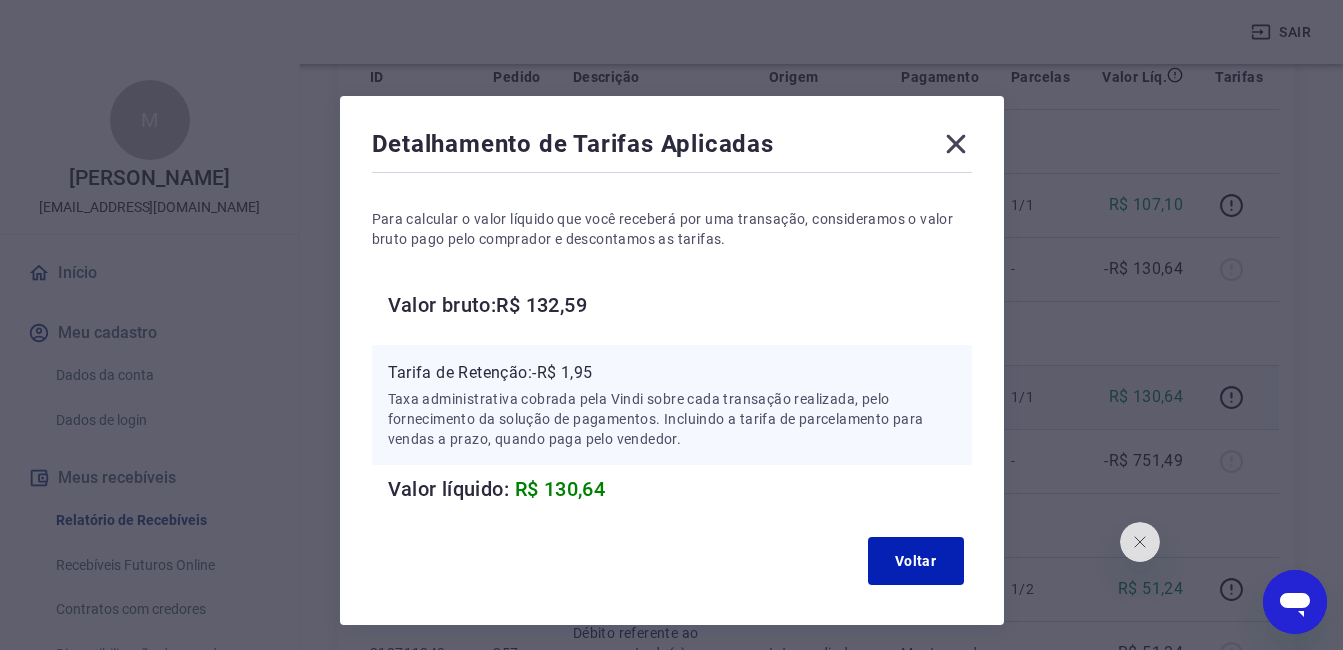 click 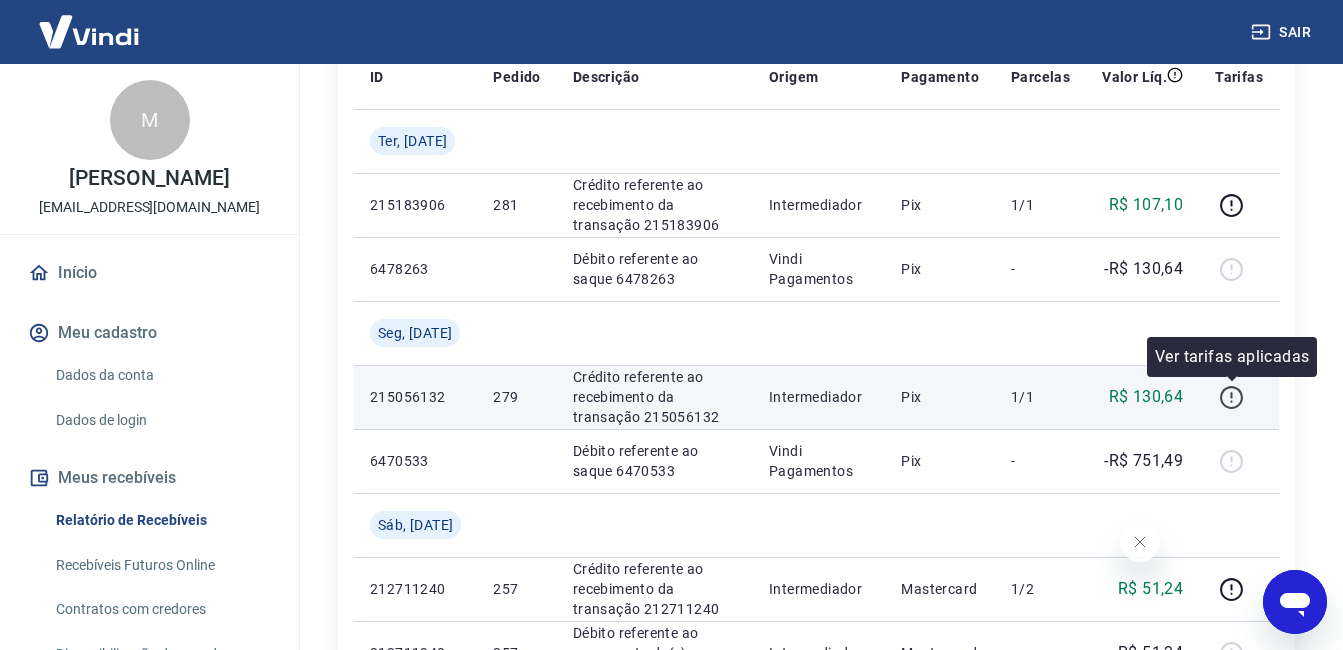 click 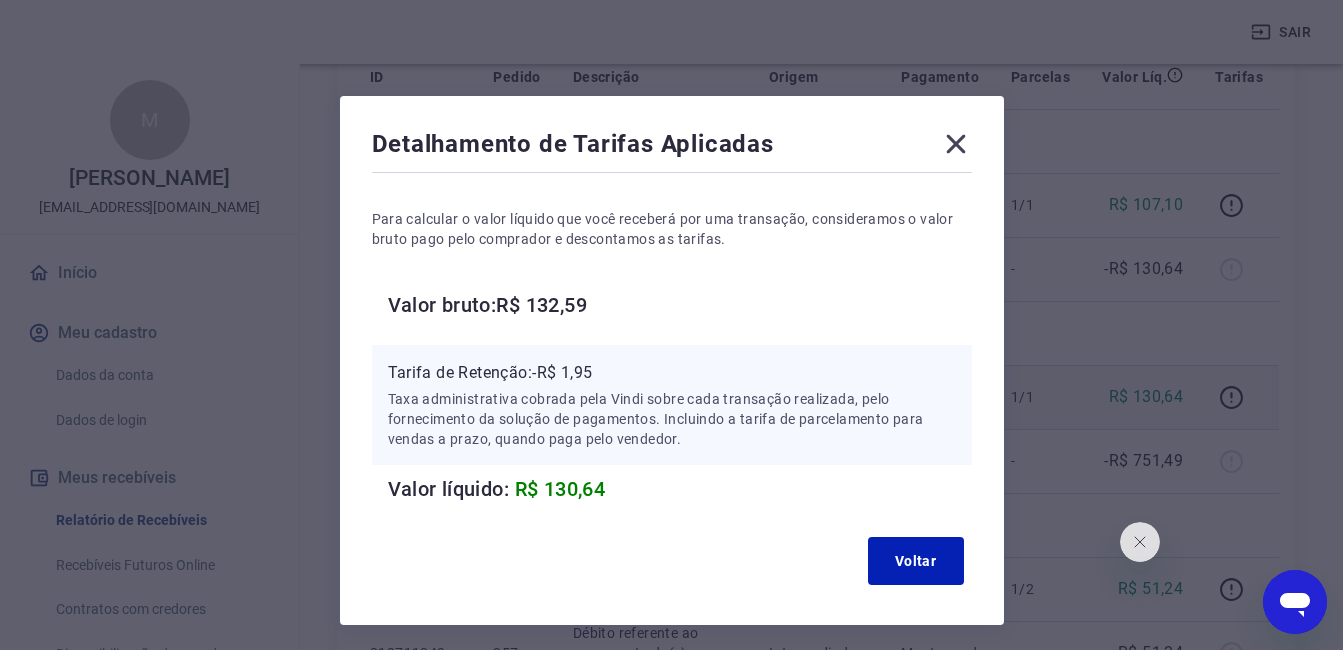 click 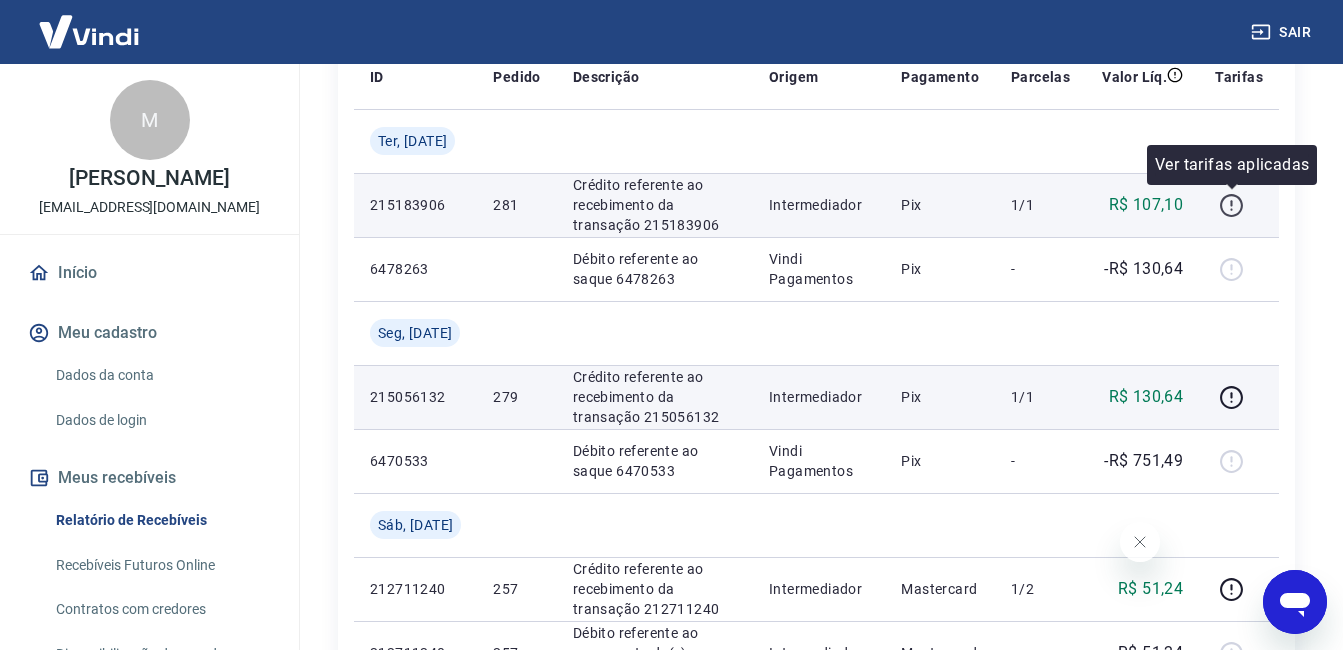 click 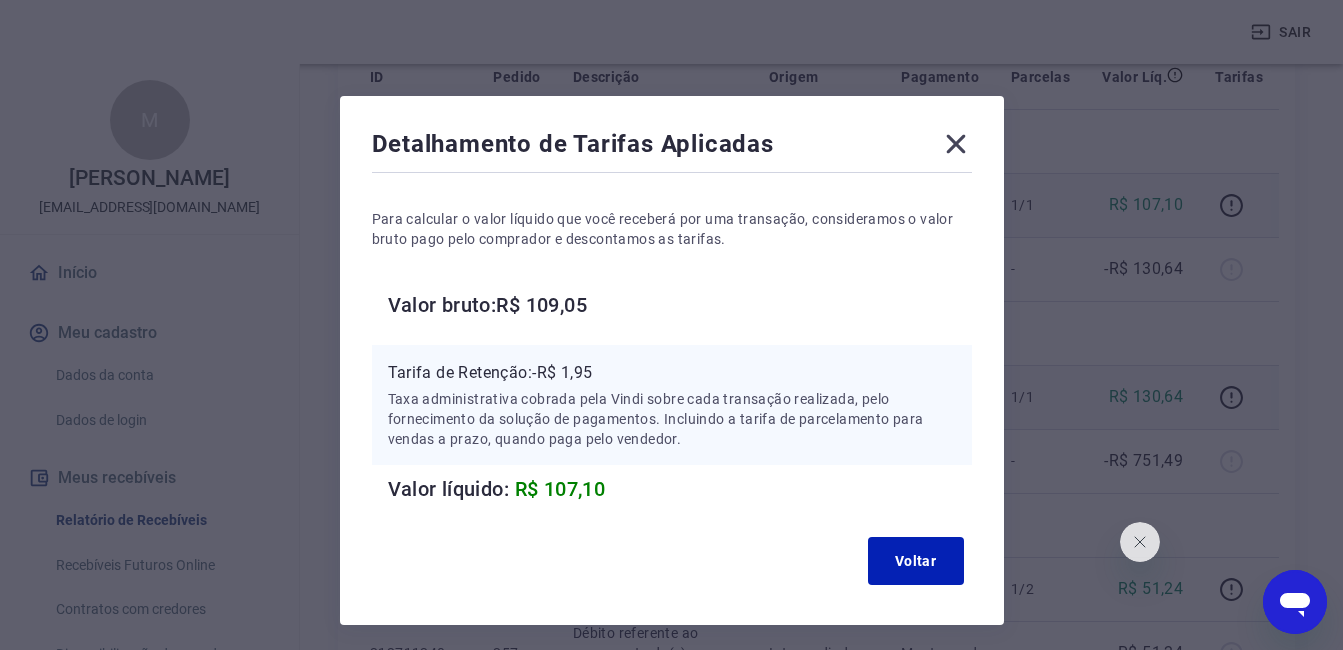 click 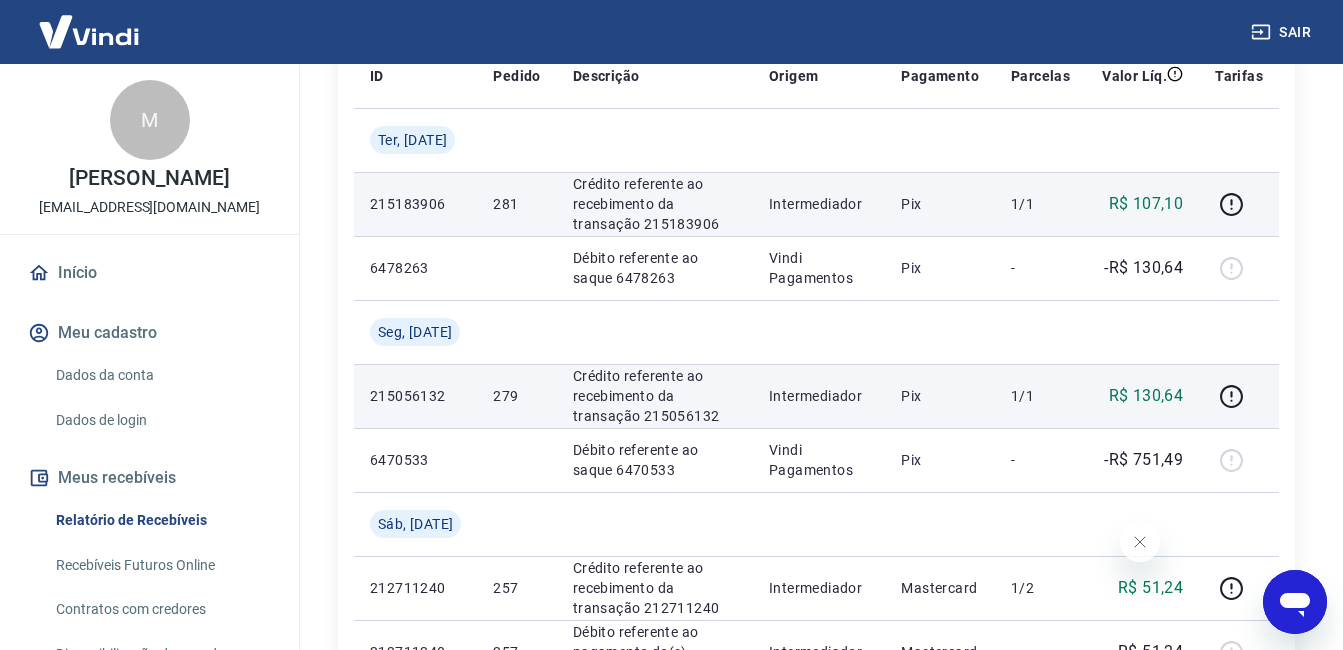 scroll, scrollTop: 300, scrollLeft: 0, axis: vertical 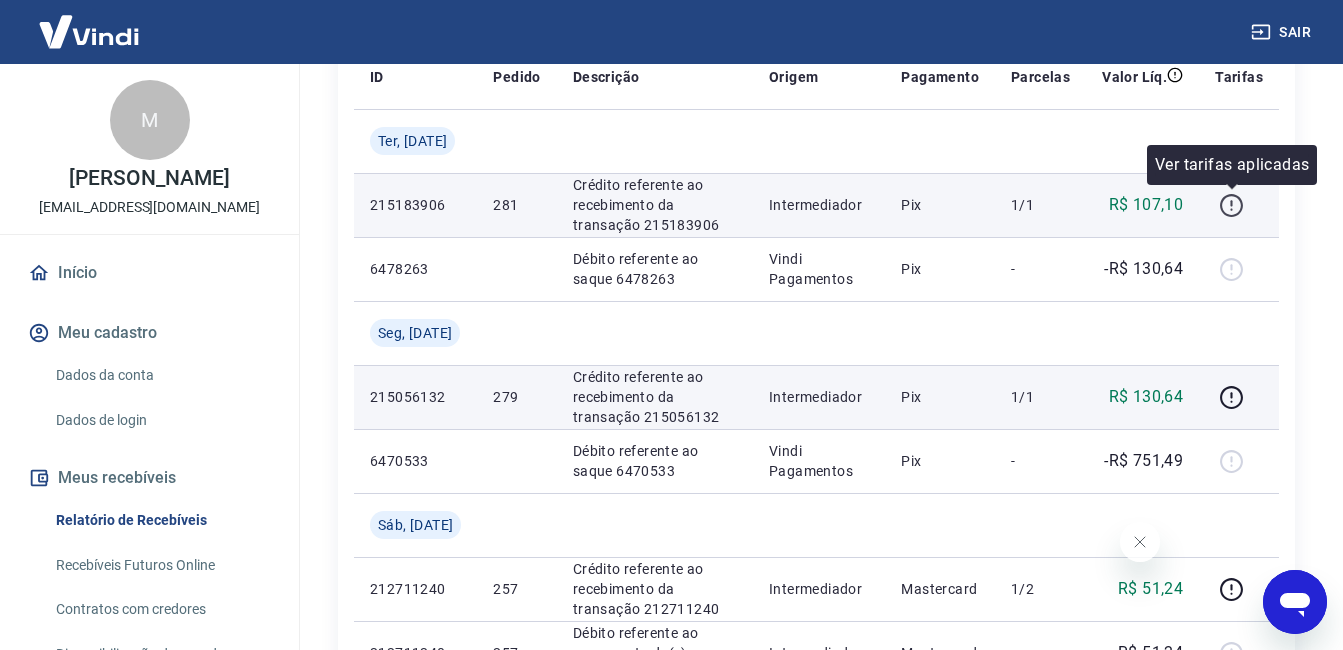 click 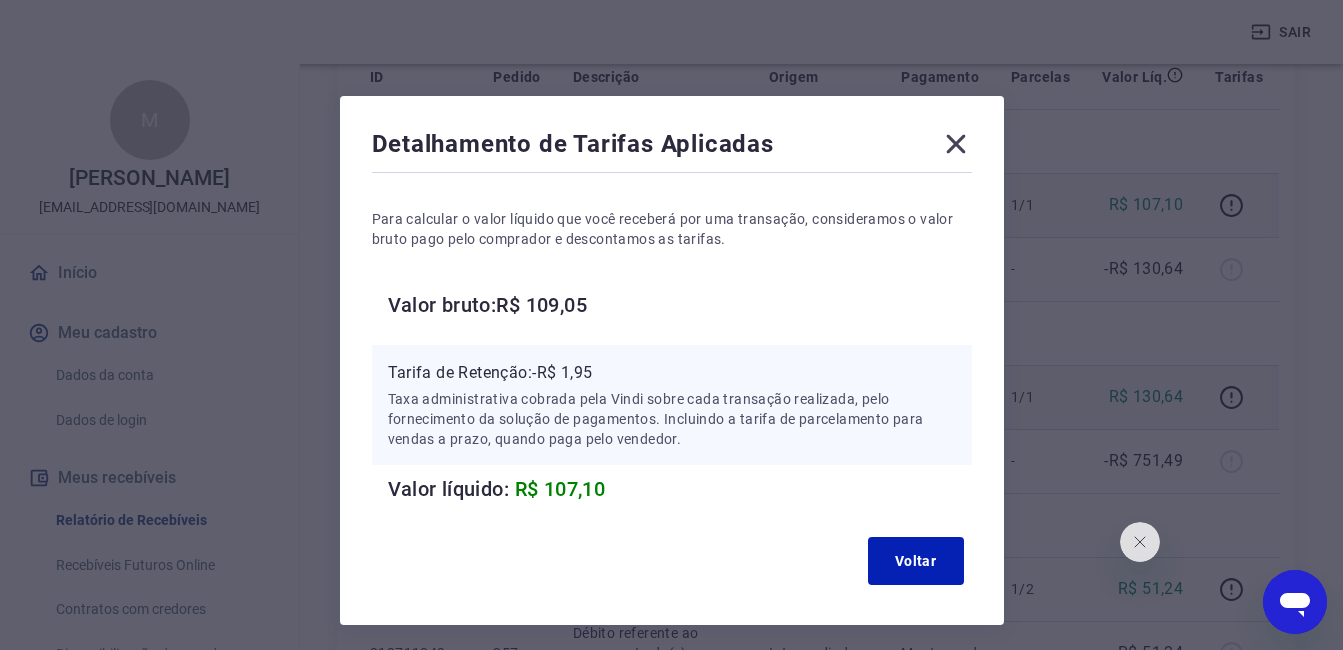 click 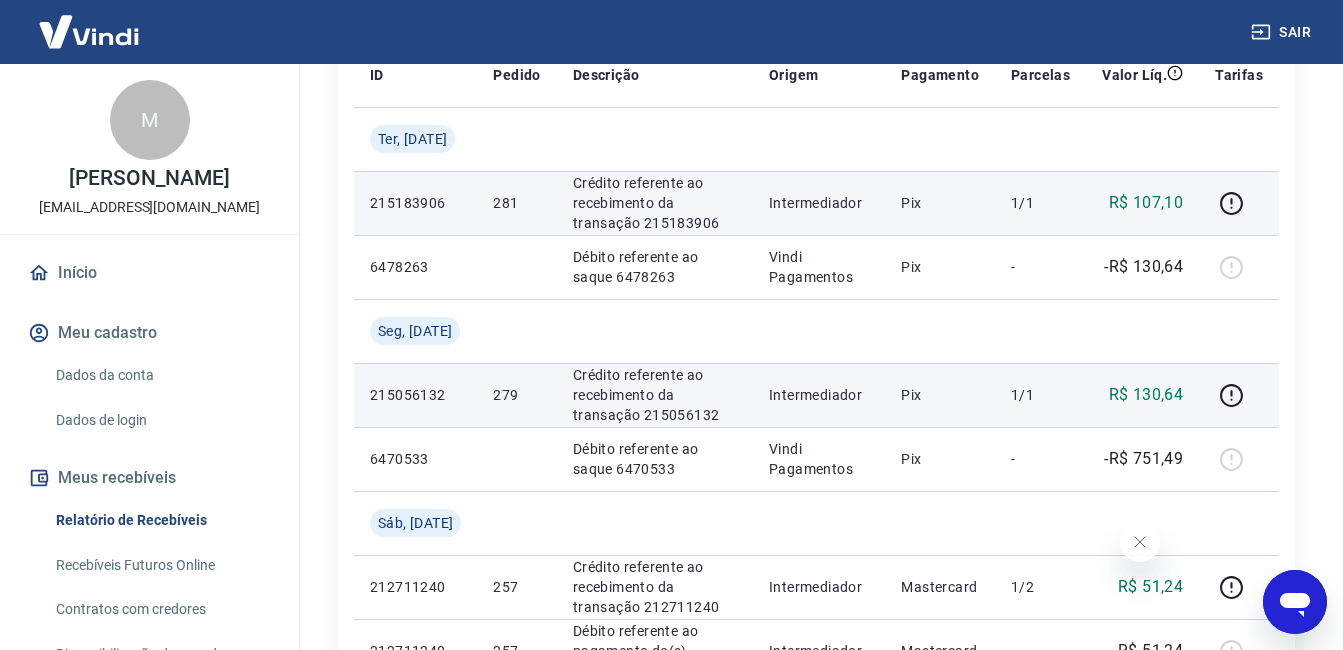 scroll, scrollTop: 300, scrollLeft: 0, axis: vertical 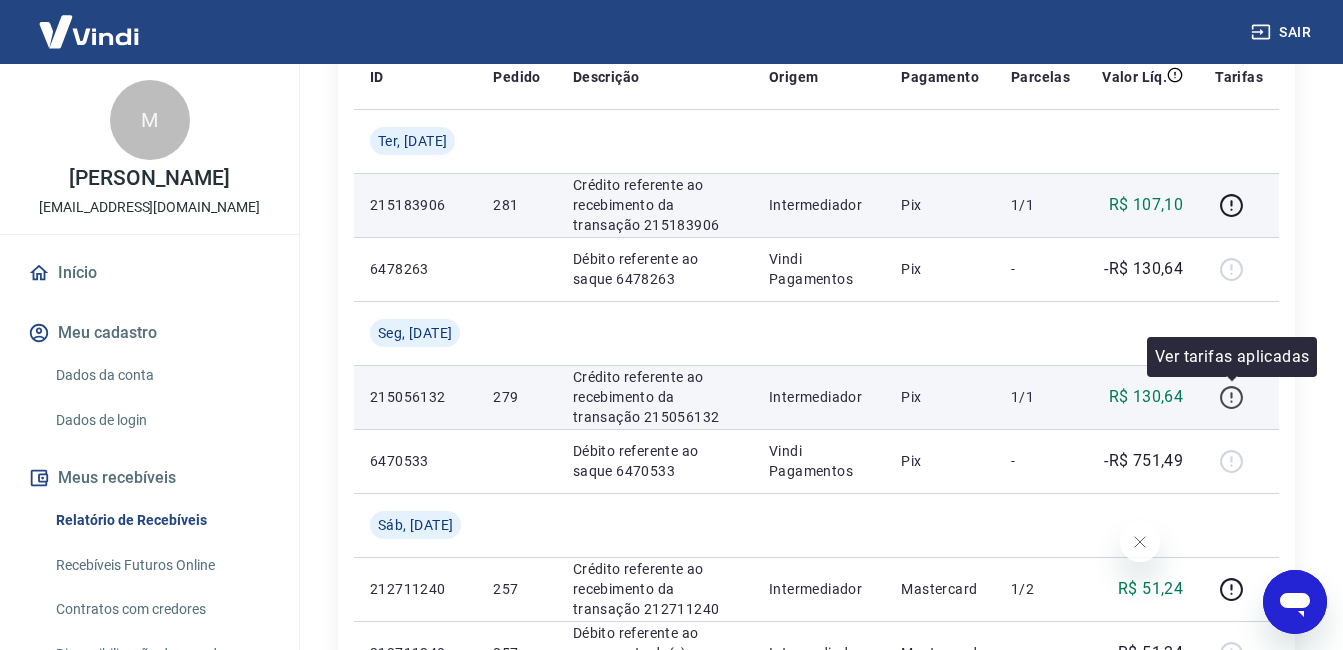 click 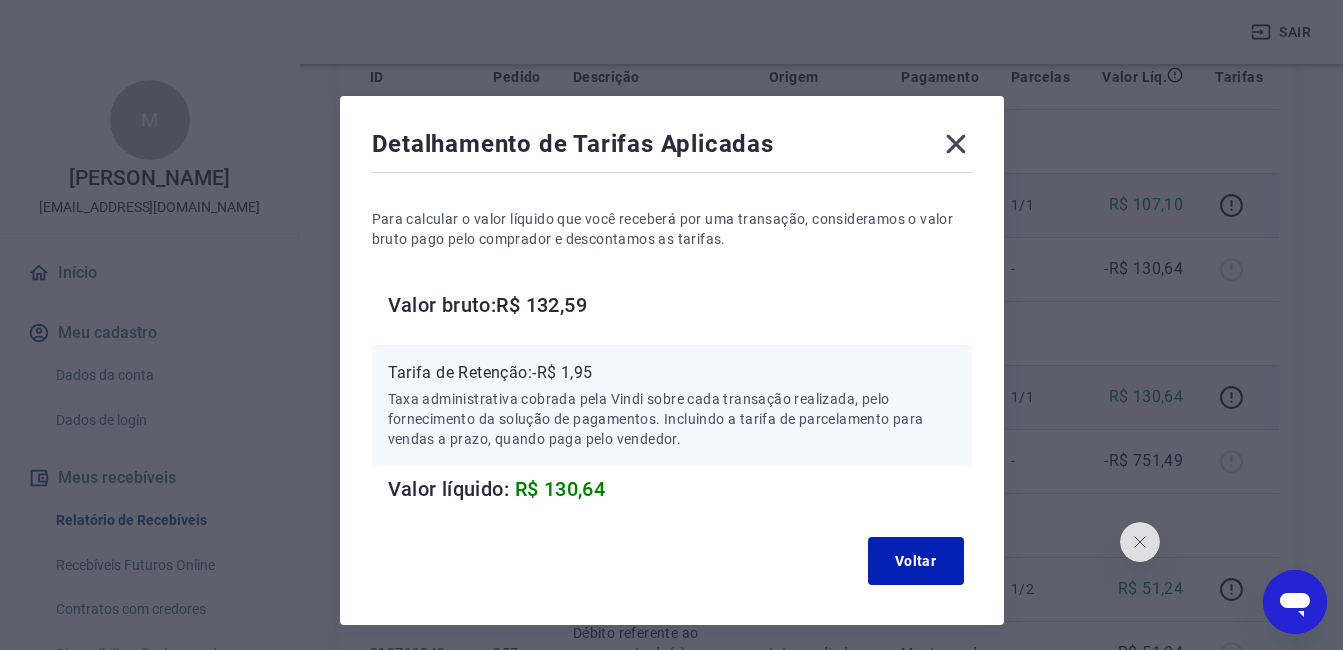 click on "Detalhamento de Tarifas Aplicadas" at bounding box center (672, 148) 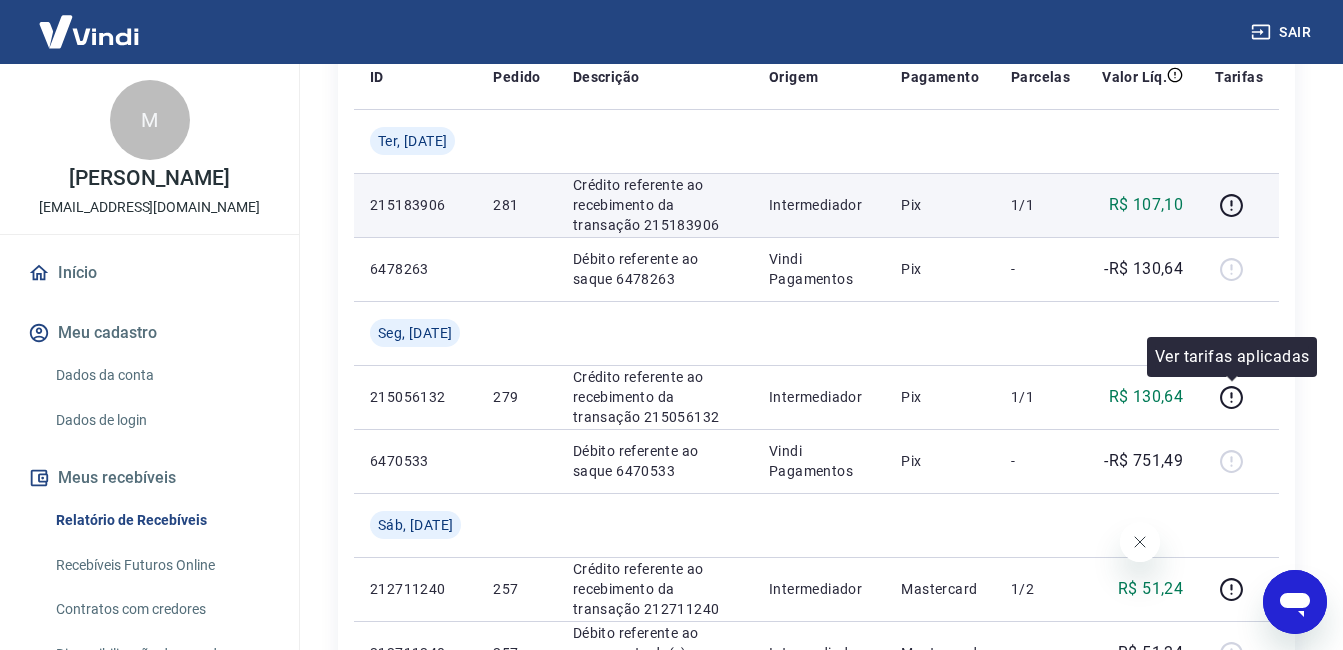 drag, startPoint x: 2355, startPoint y: 921, endPoint x: 1139, endPoint y: 531, distance: 1277.0106 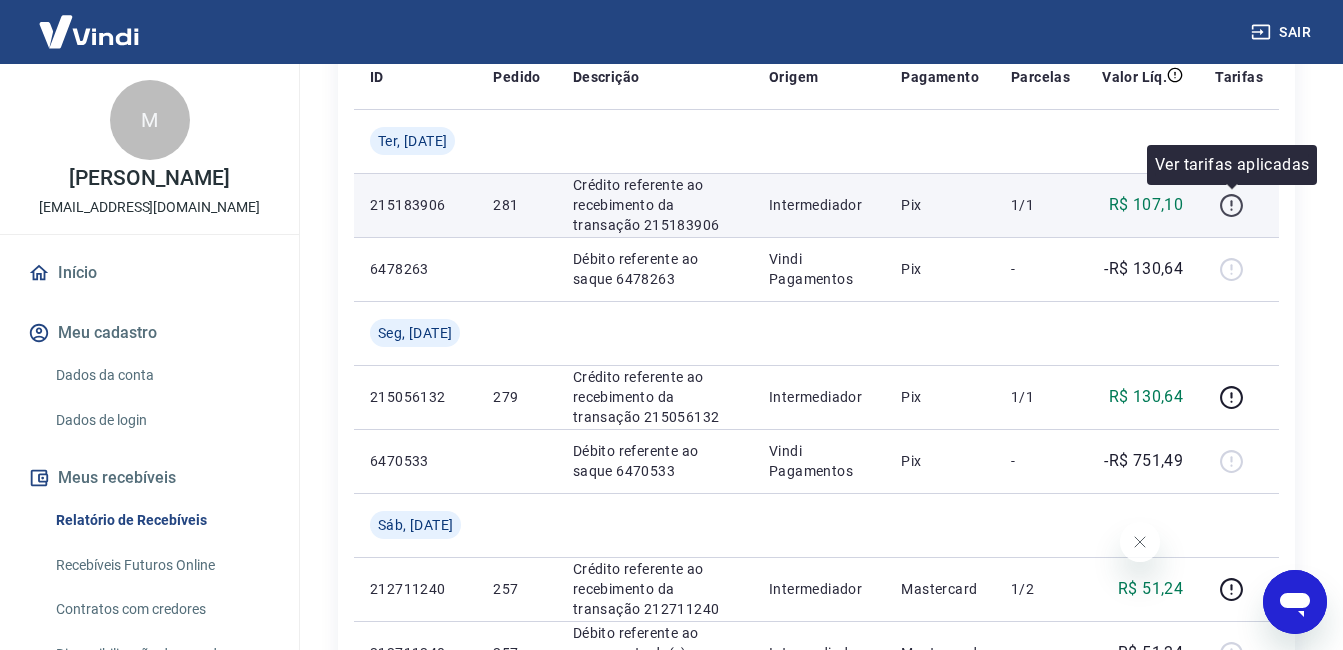 click 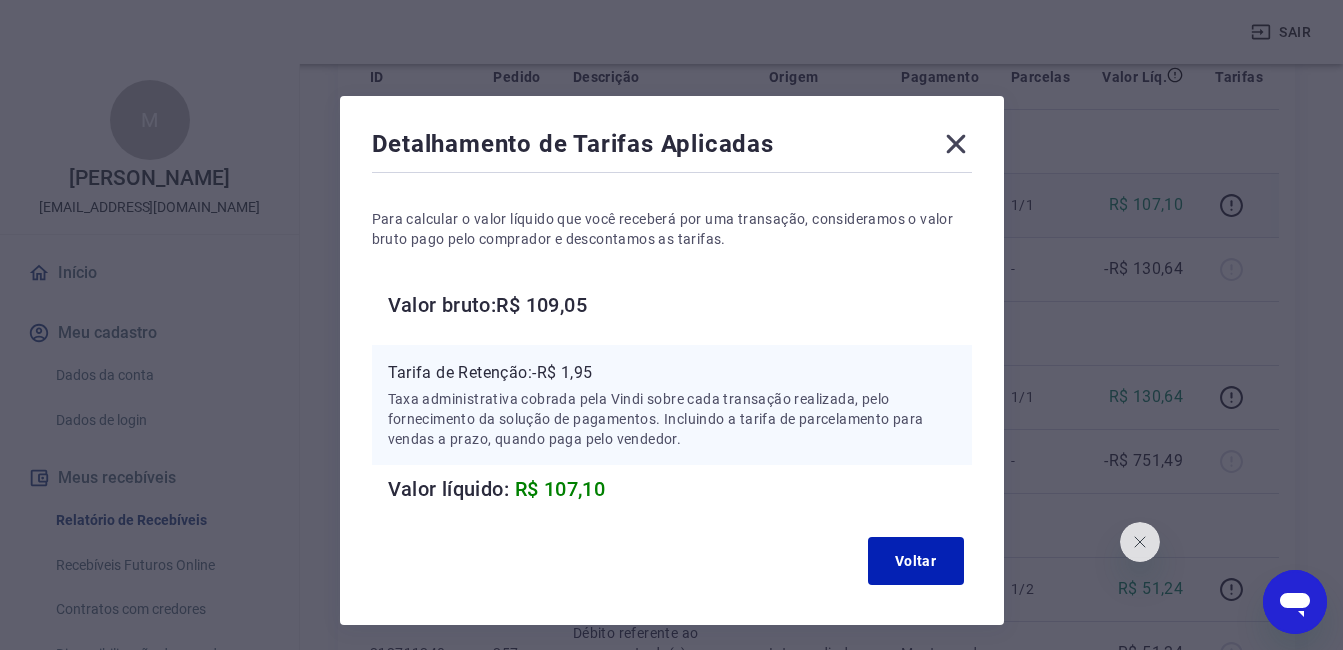 click 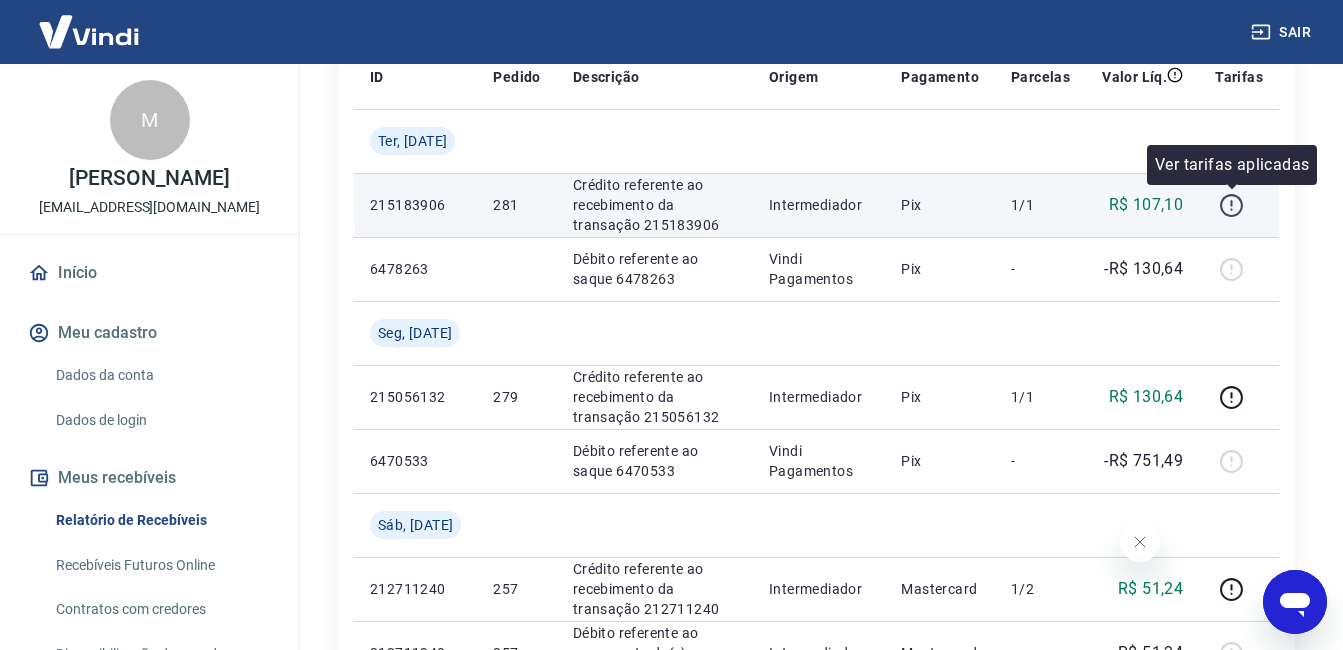 click 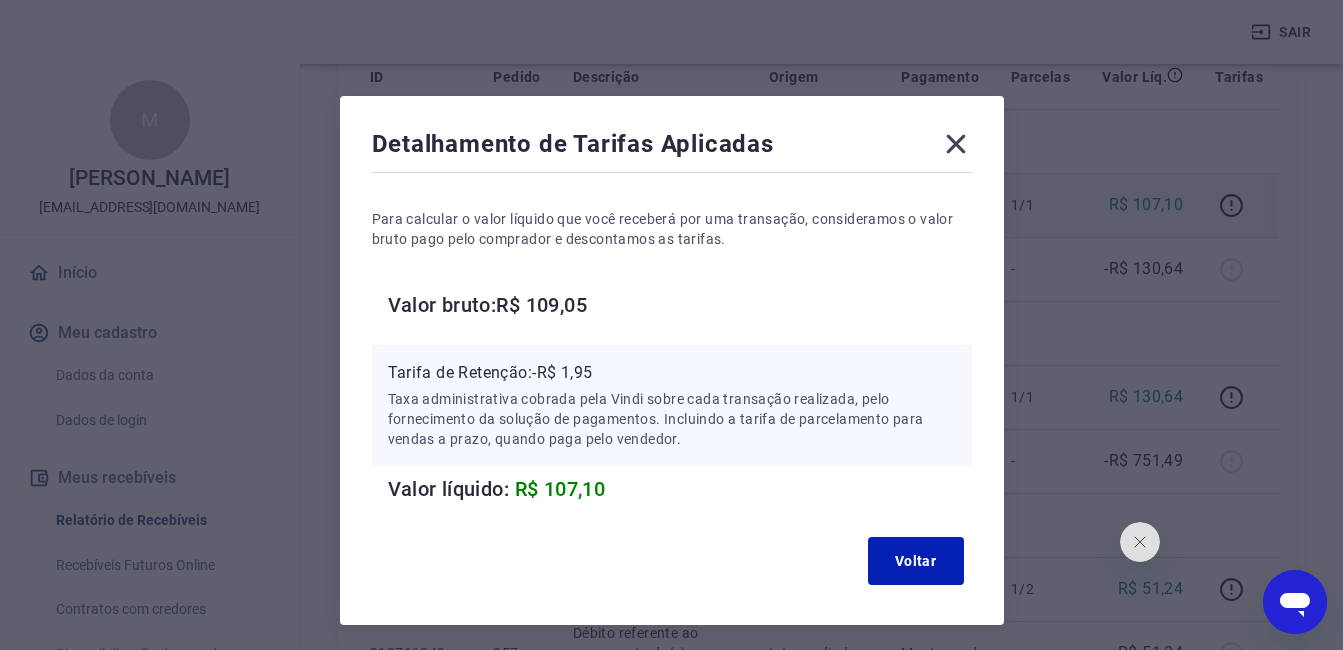 click 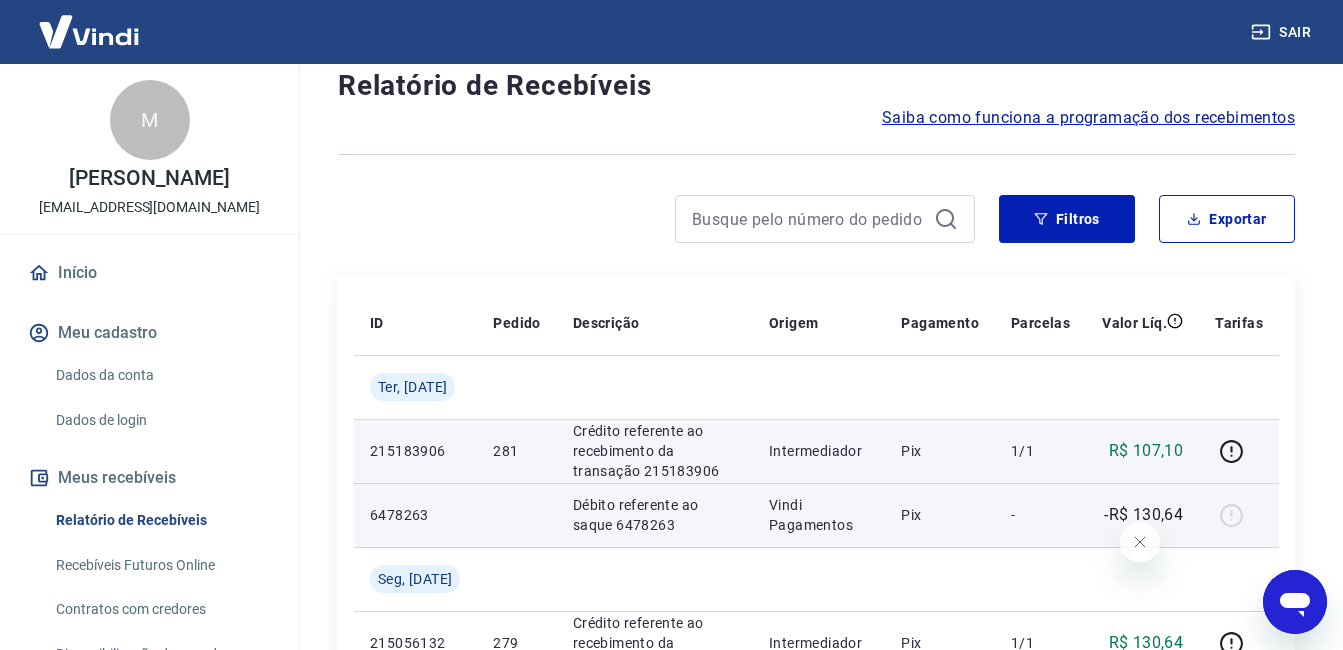 scroll, scrollTop: 0, scrollLeft: 0, axis: both 